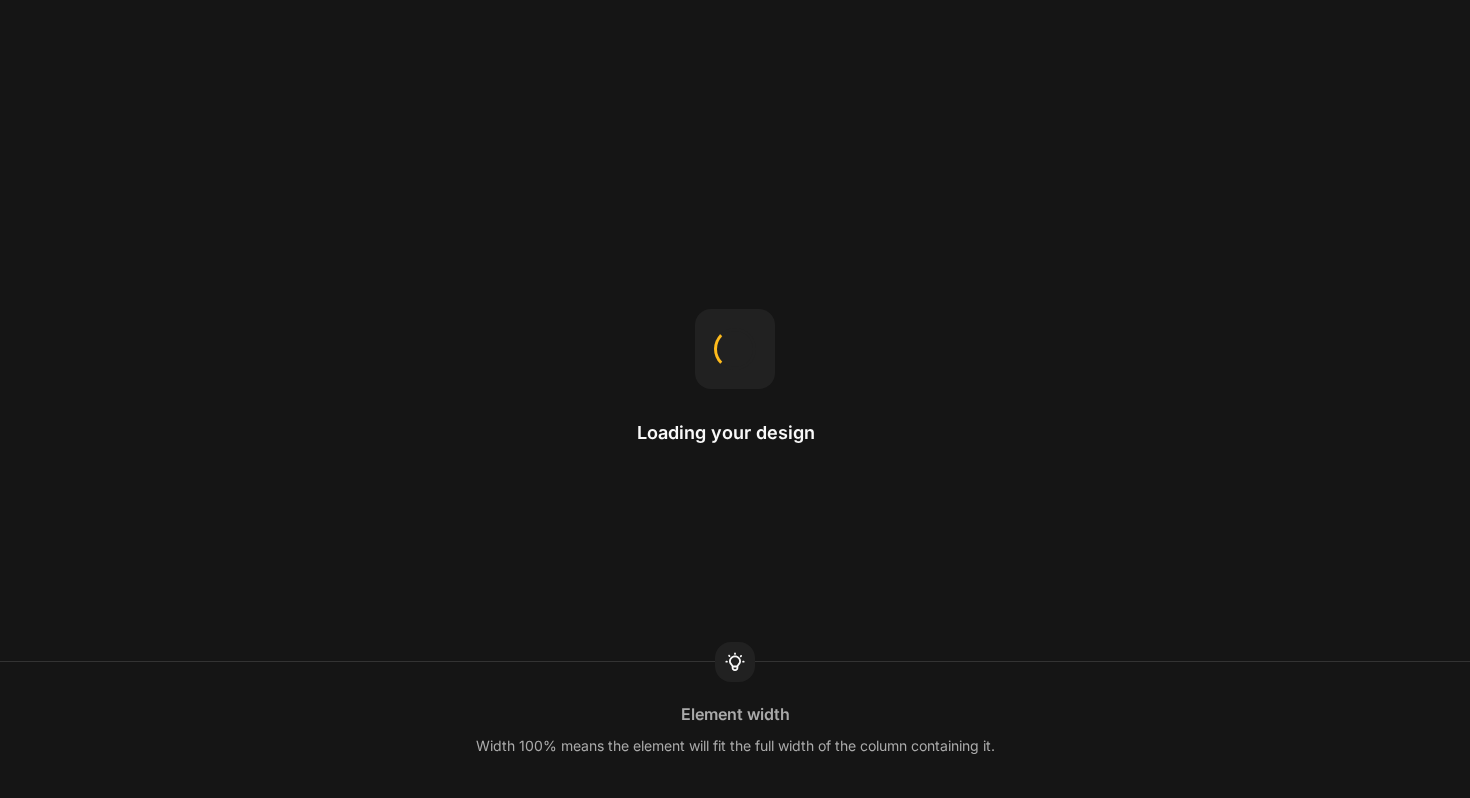 scroll, scrollTop: 0, scrollLeft: 0, axis: both 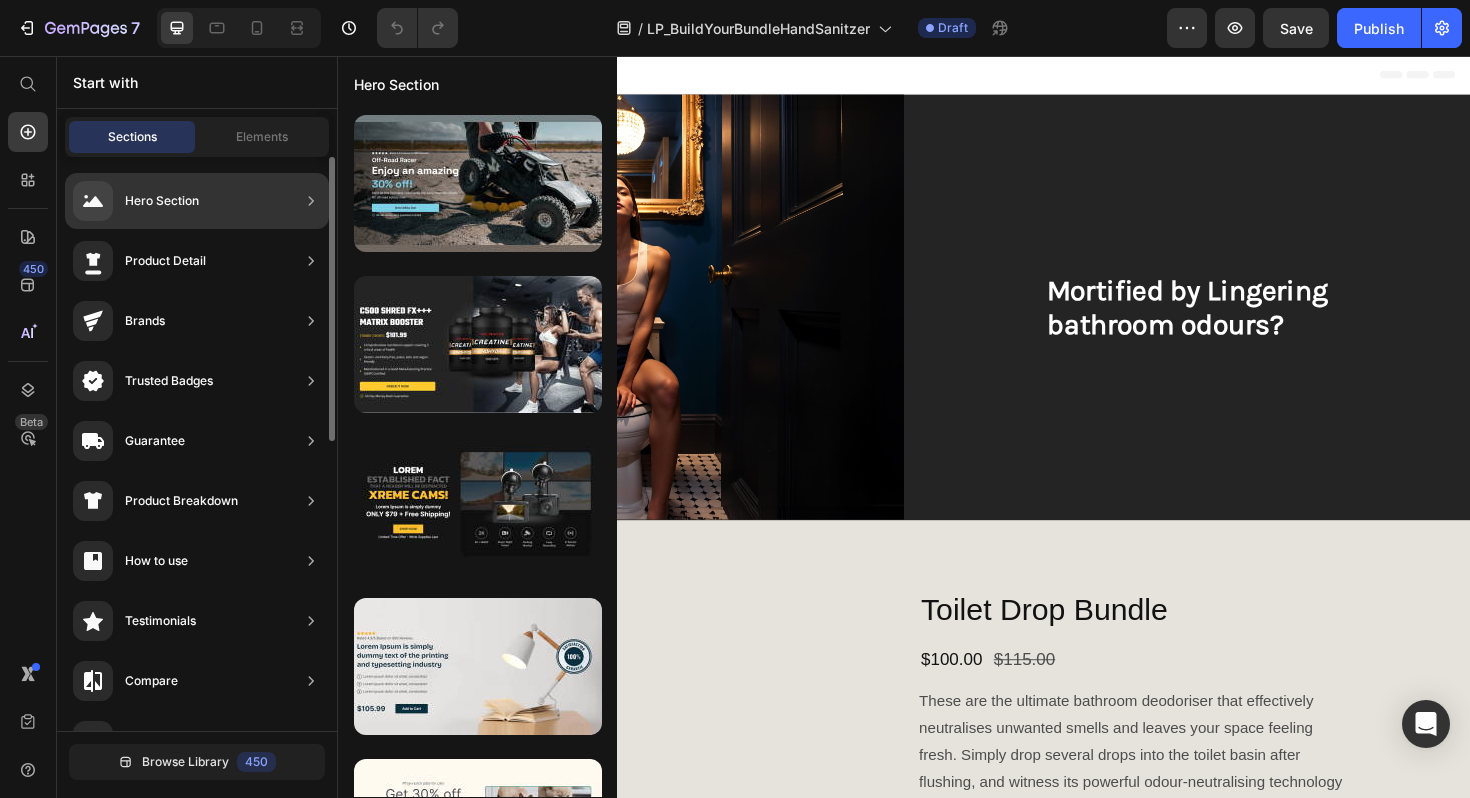 click on "Hero Section" at bounding box center [162, 201] 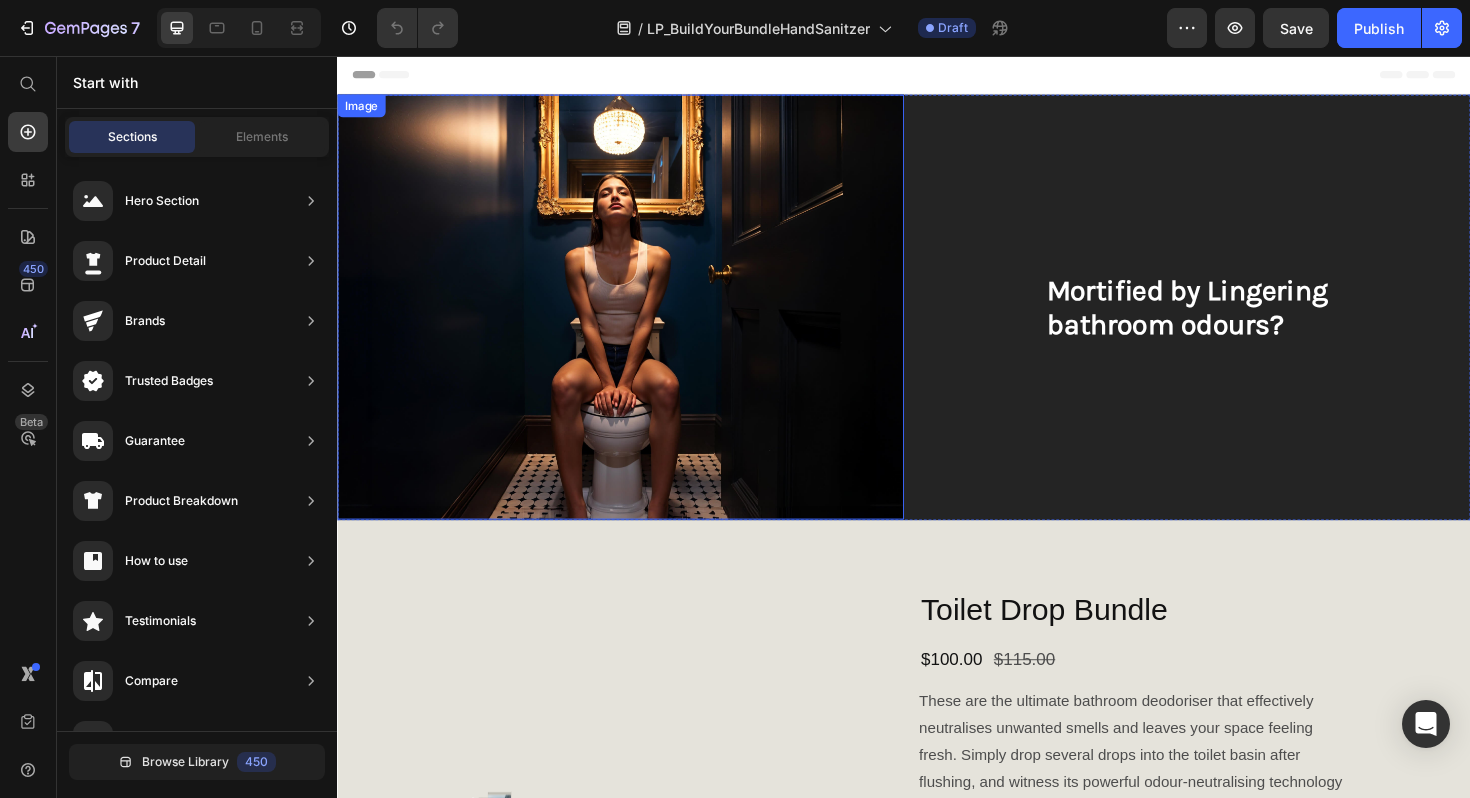click at bounding box center (637, 322) 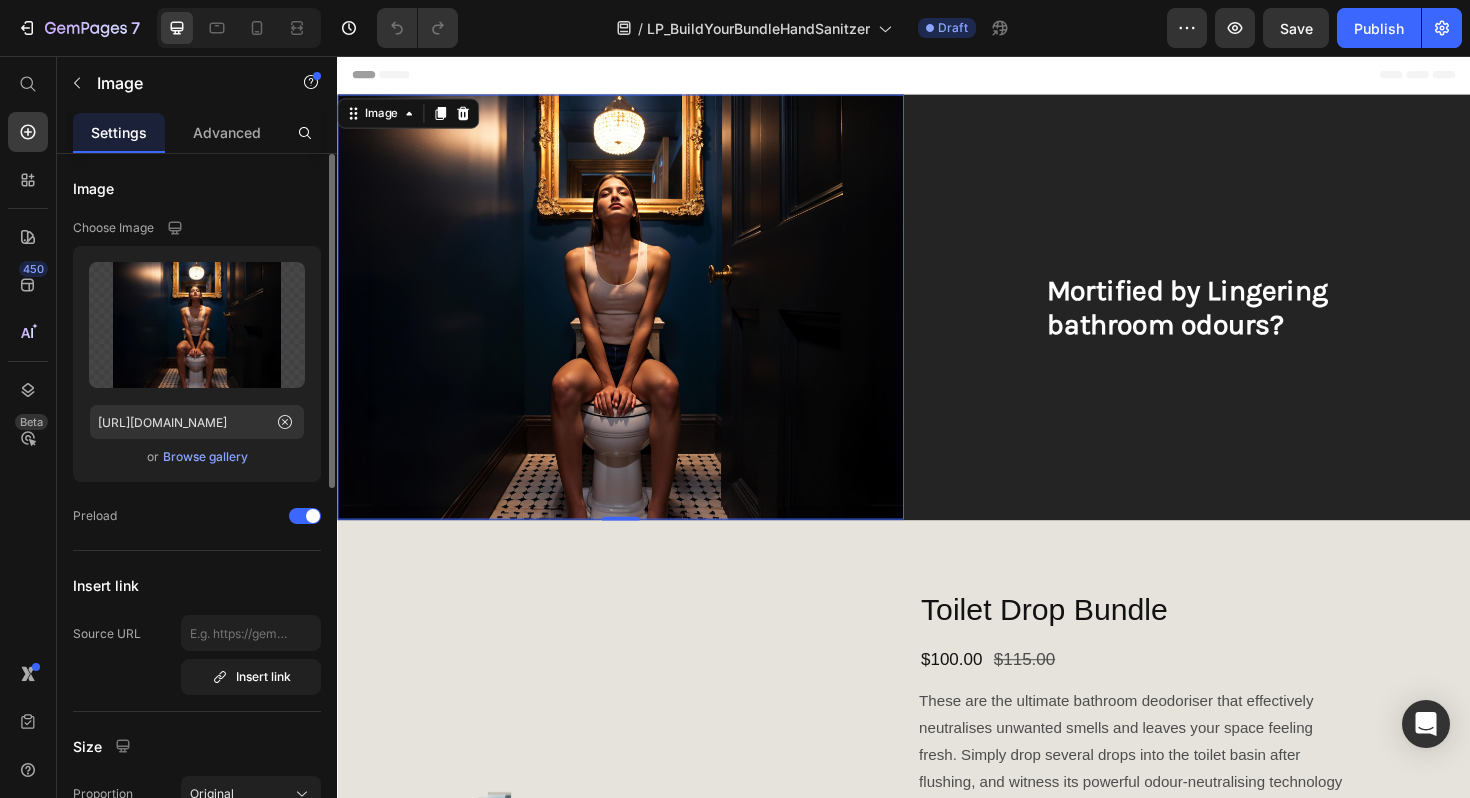 click on "Browse gallery" at bounding box center [205, 457] 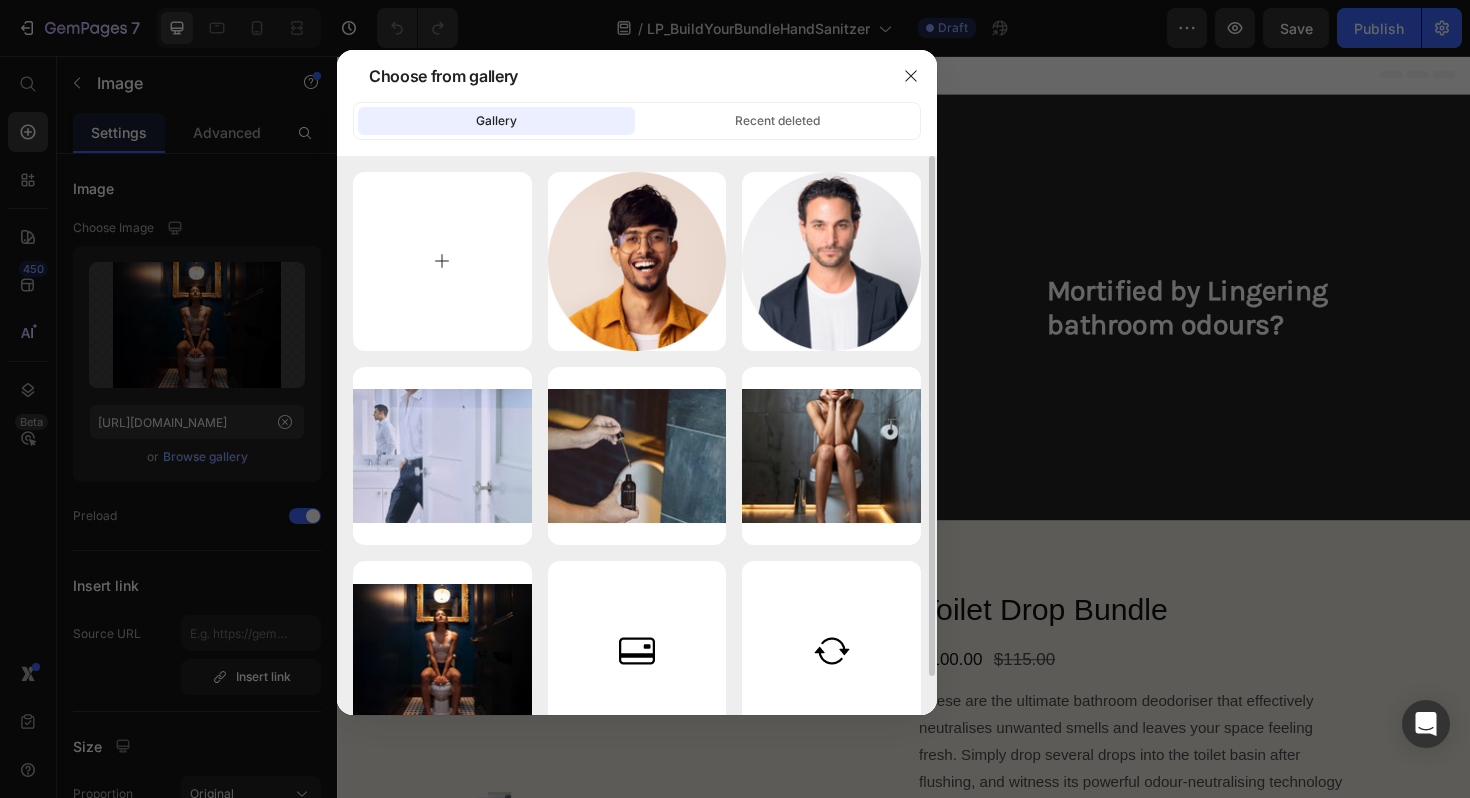 click at bounding box center [442, 261] 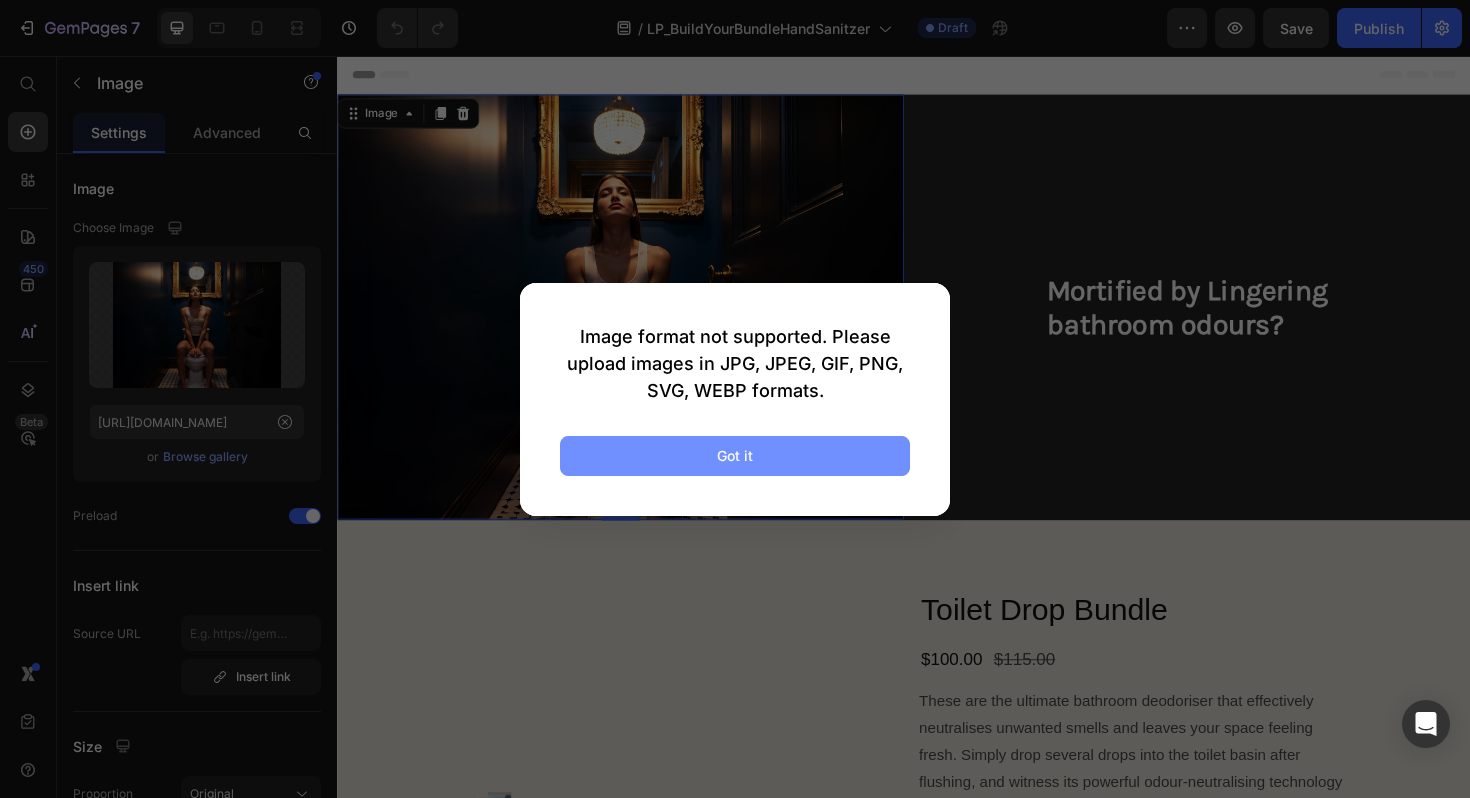 click on "Got it" at bounding box center [735, 456] 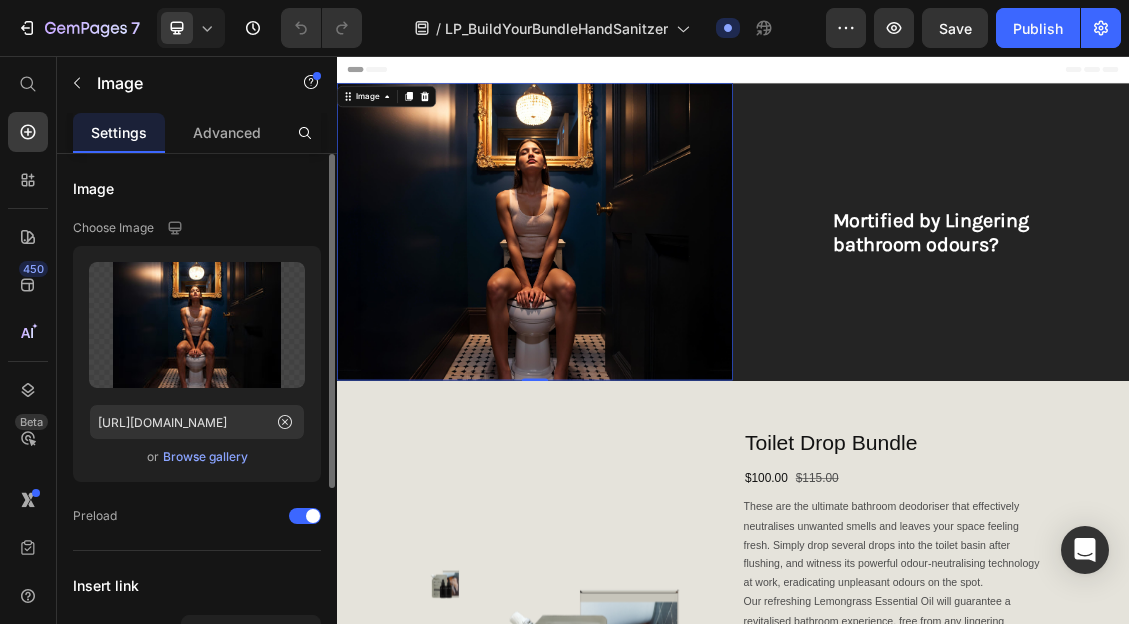 click on "Browse gallery" at bounding box center [205, 457] 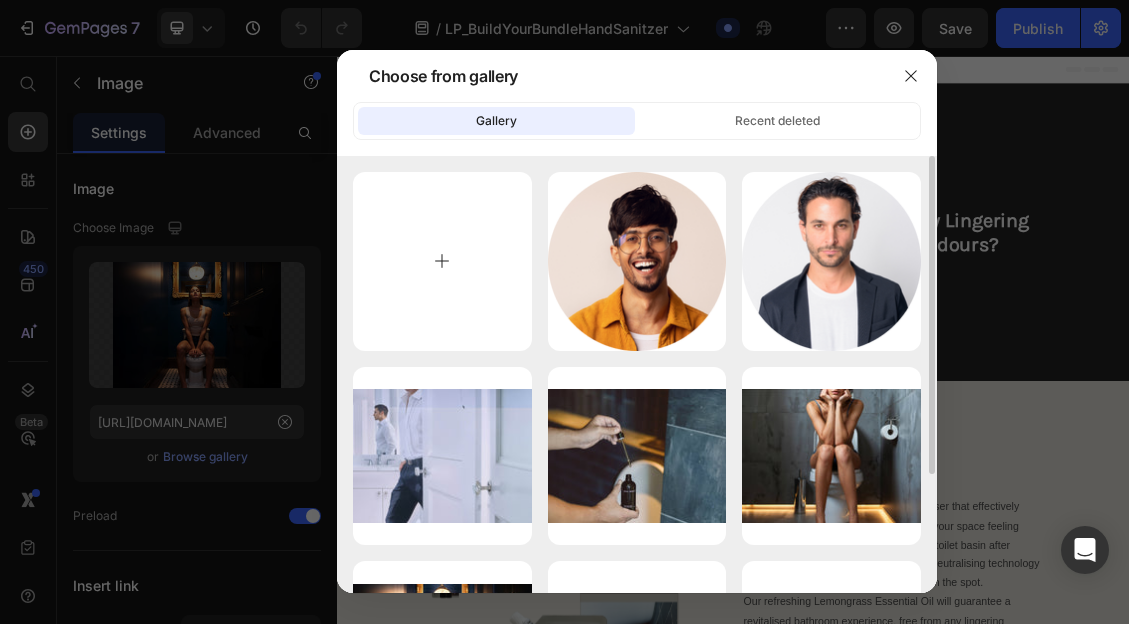 click at bounding box center [442, 261] 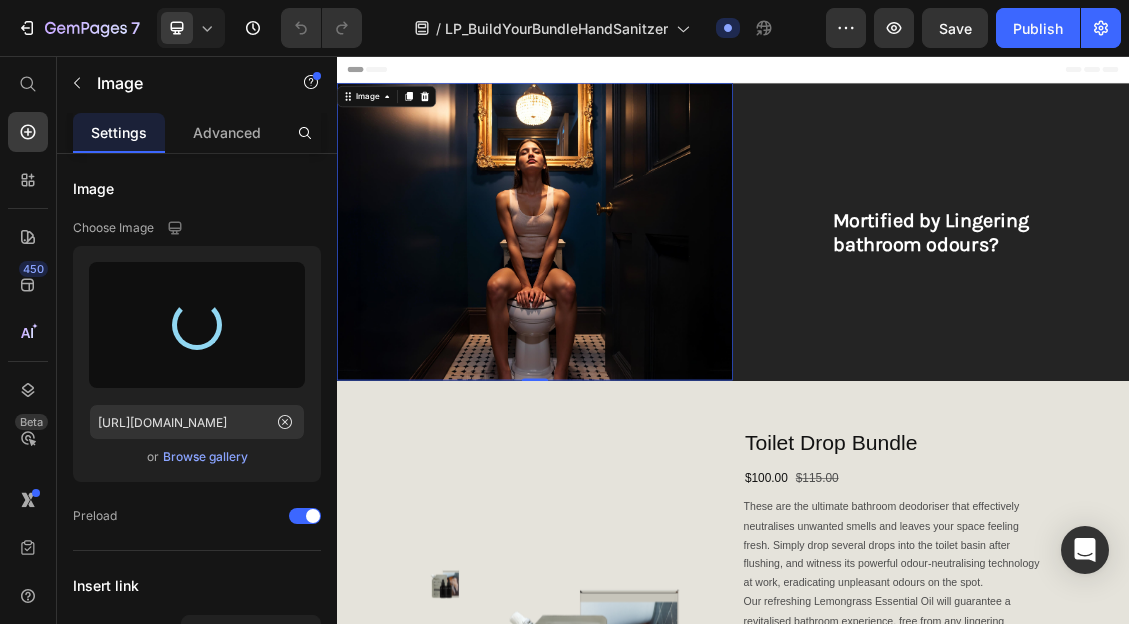 type on "[URL][DOMAIN_NAME]" 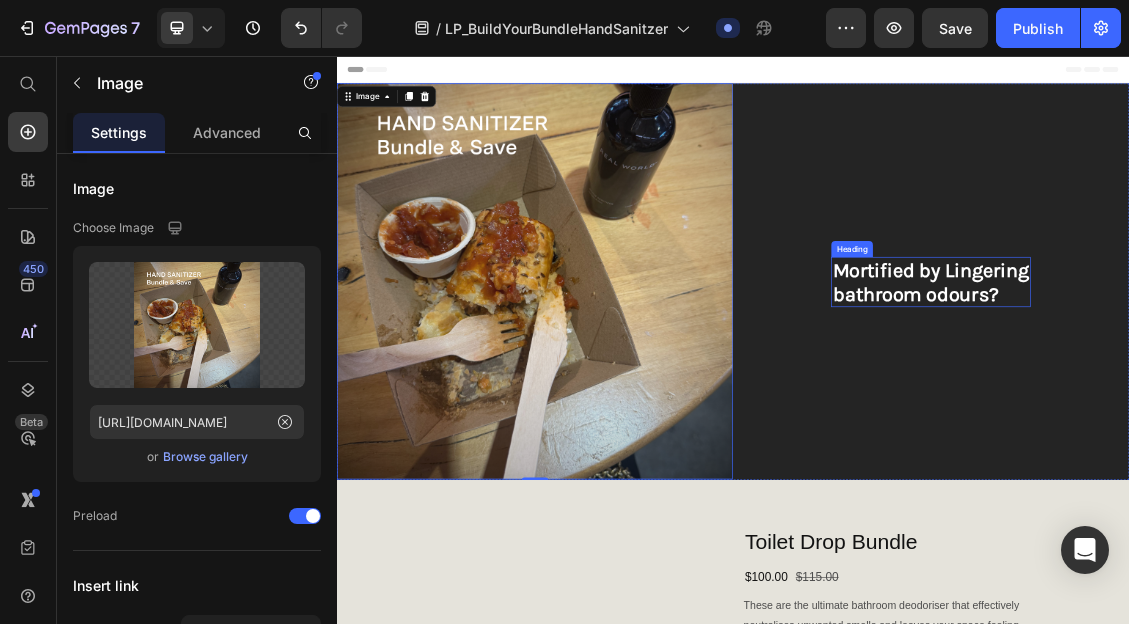 click on "Mortified by Lingering" at bounding box center (1237, 380) 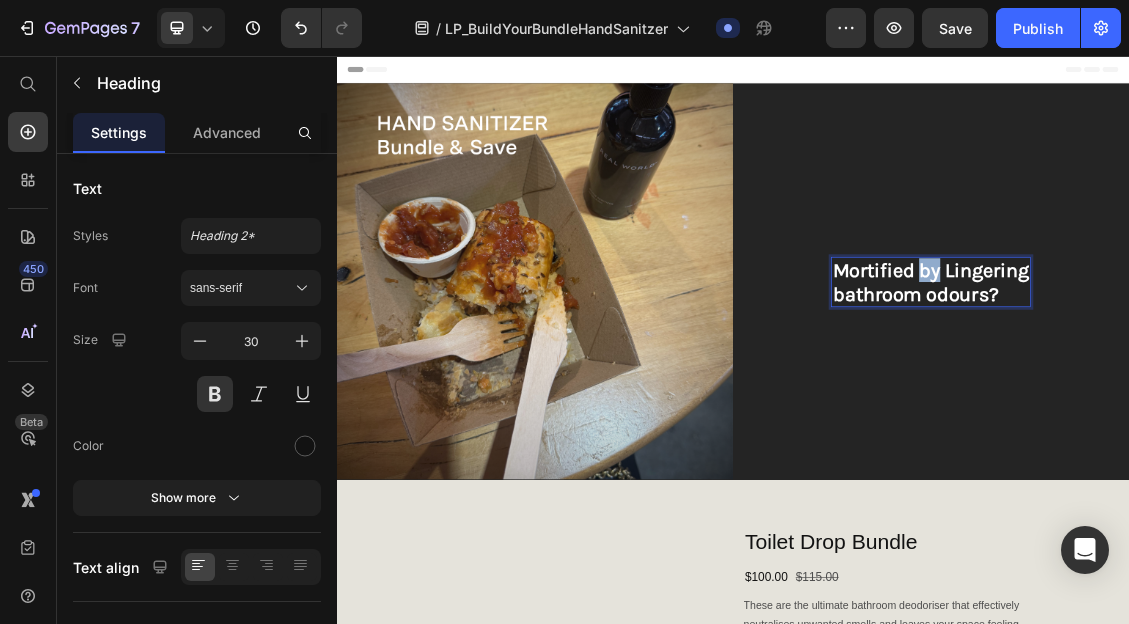 click on "Mortified by Lingering" at bounding box center (1237, 380) 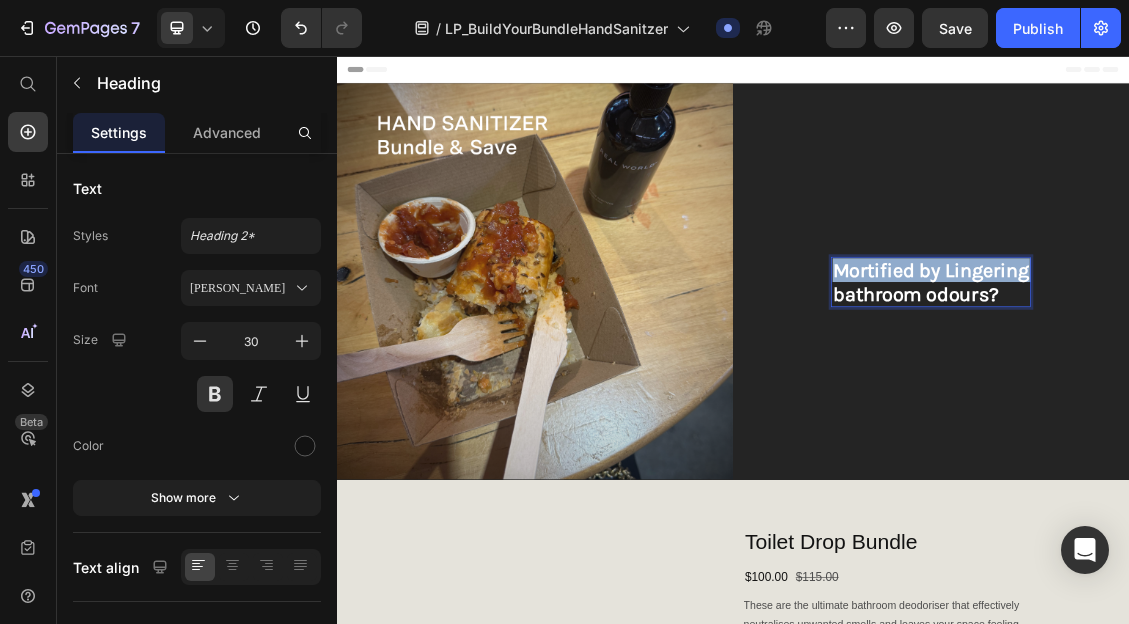 click on "Mortified by Lingering" at bounding box center [1237, 380] 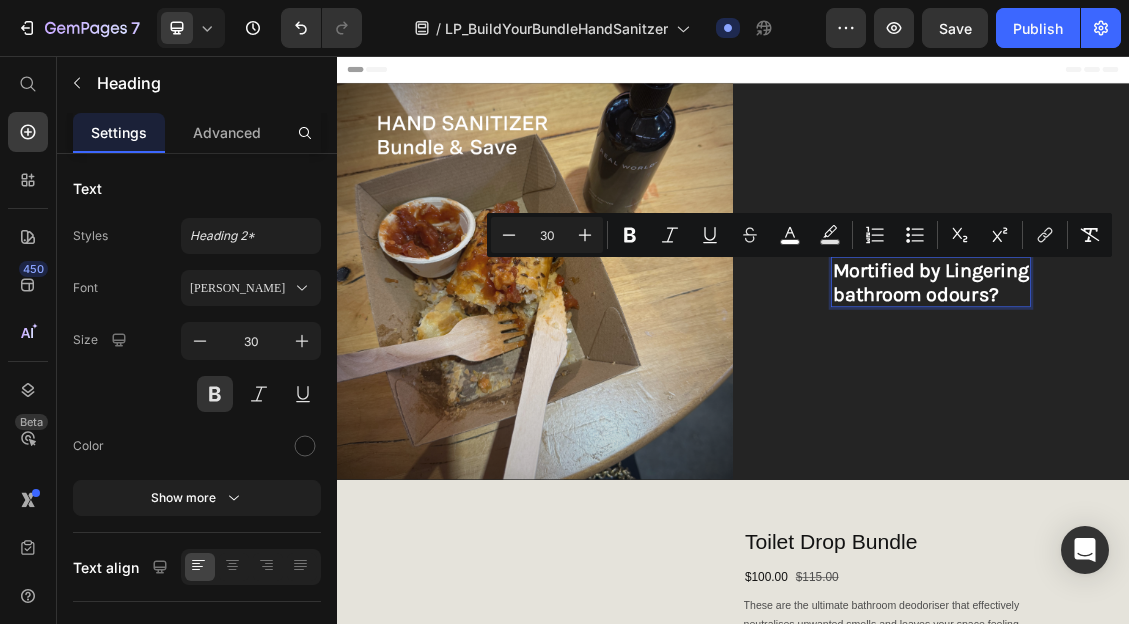 click on "Mortified by Lingering  bathroom odours?" at bounding box center [1237, 398] 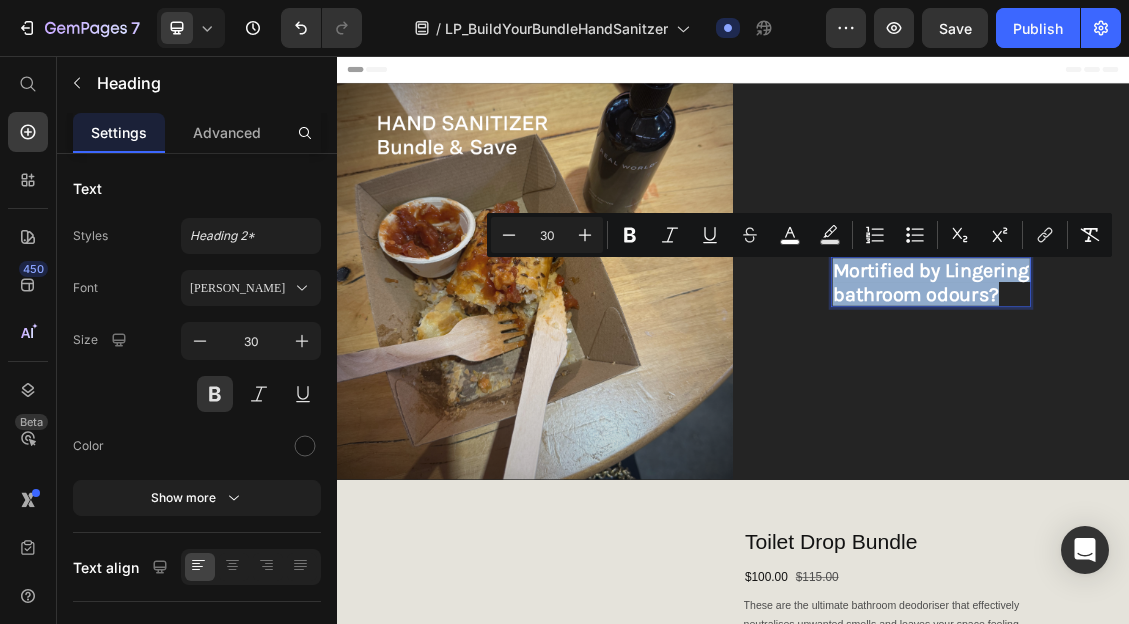 drag, startPoint x: 1345, startPoint y: 413, endPoint x: 1087, endPoint y: 373, distance: 261.08237 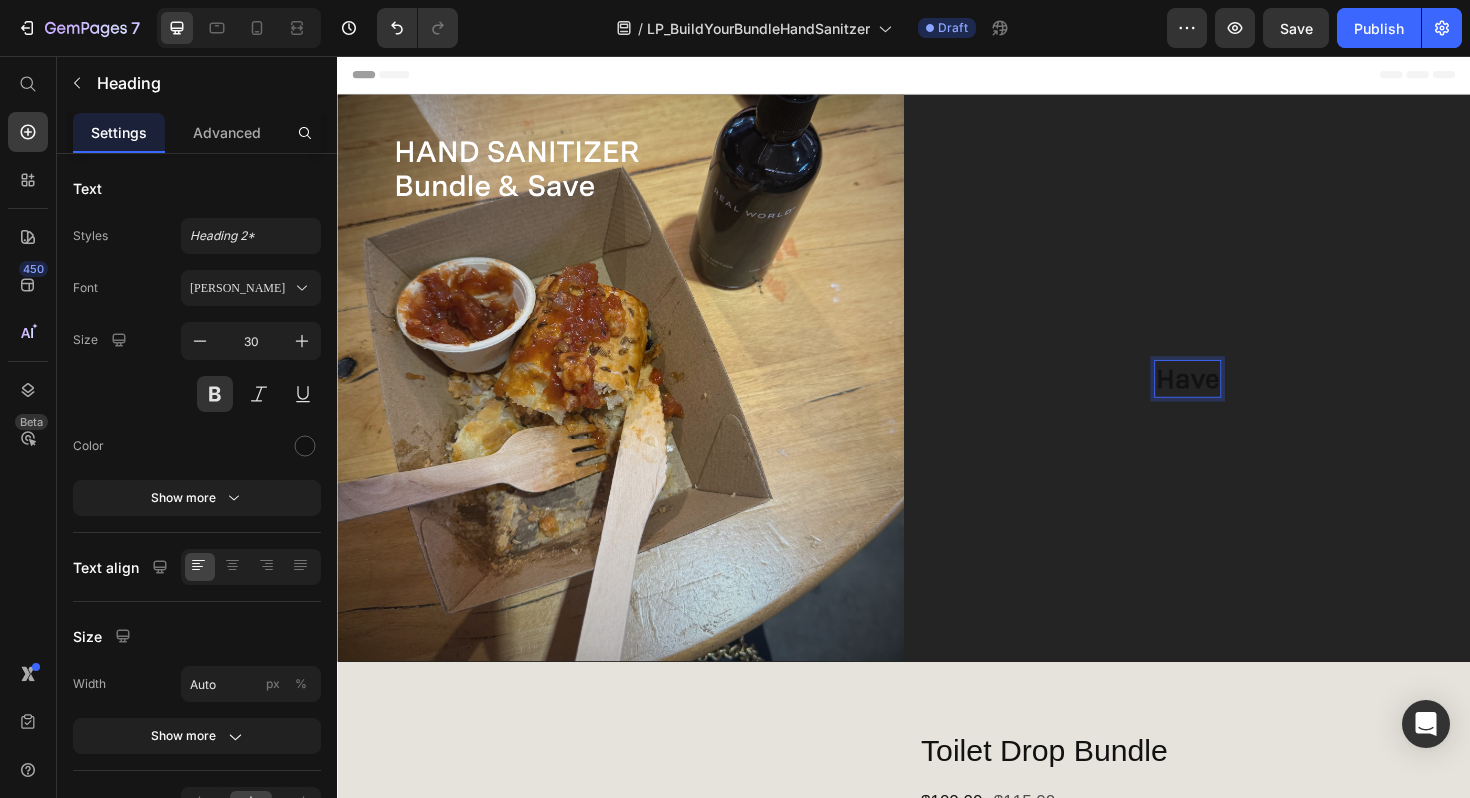 click on "Have" at bounding box center [1237, 398] 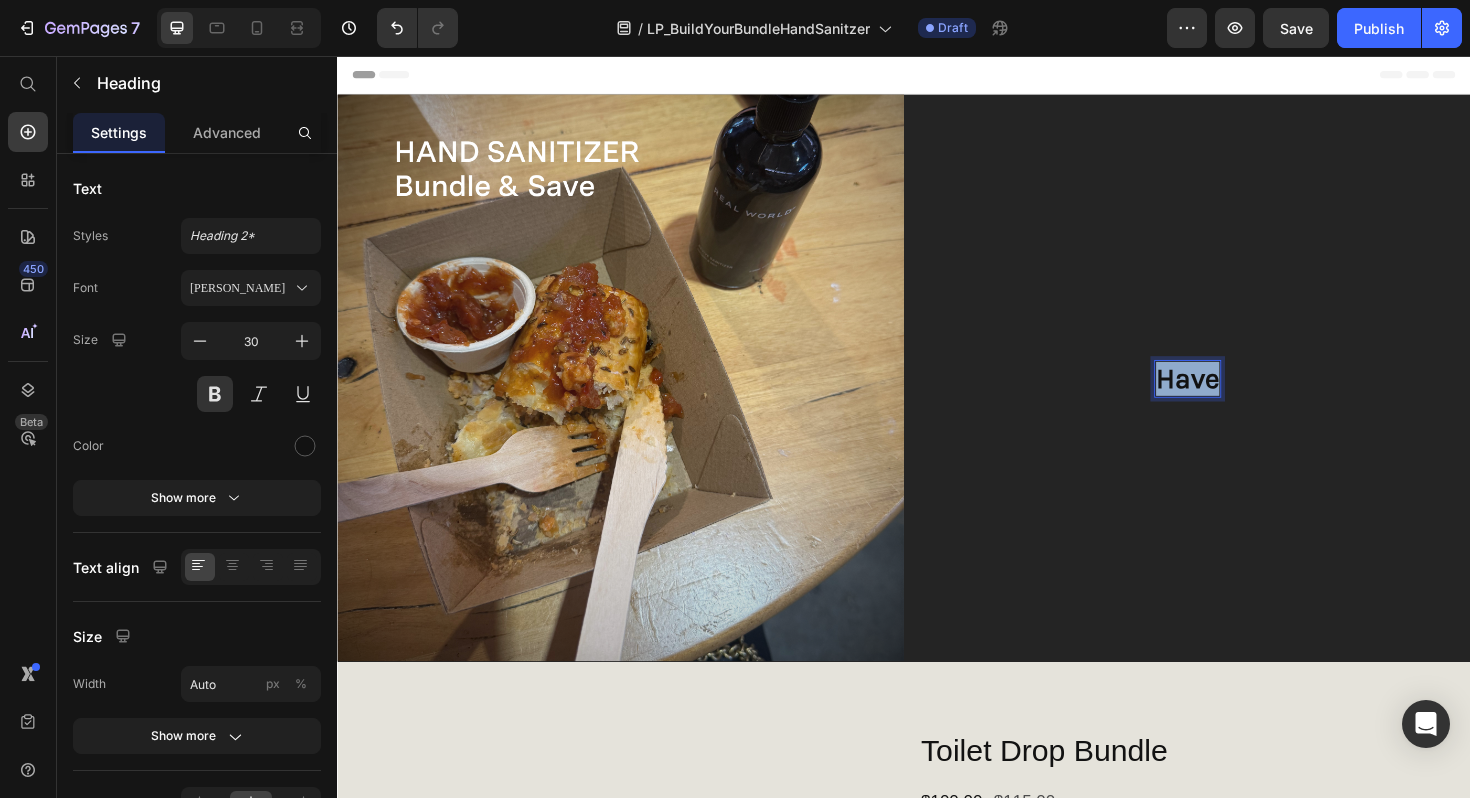 click on "Have" at bounding box center [1237, 398] 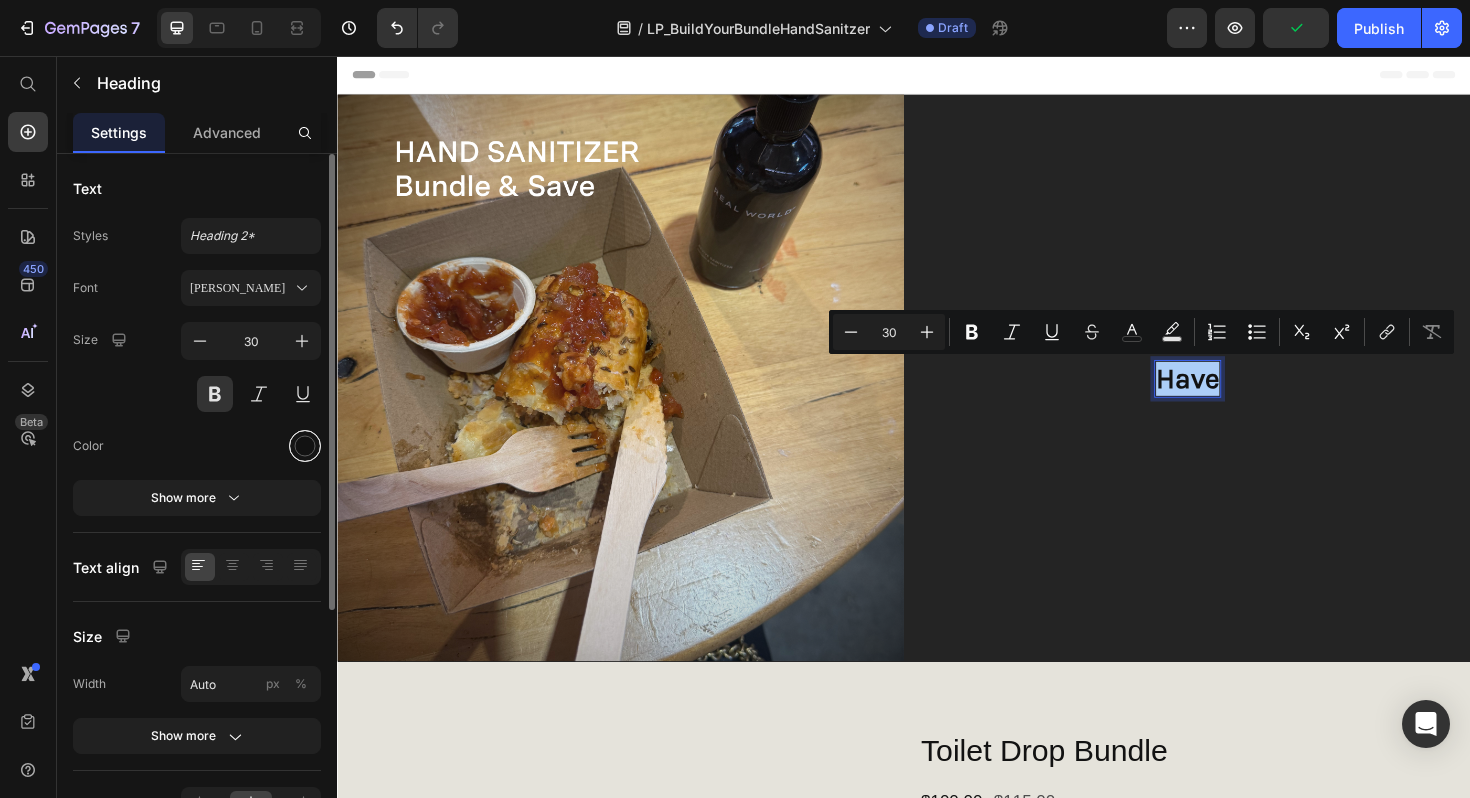 click at bounding box center (305, 446) 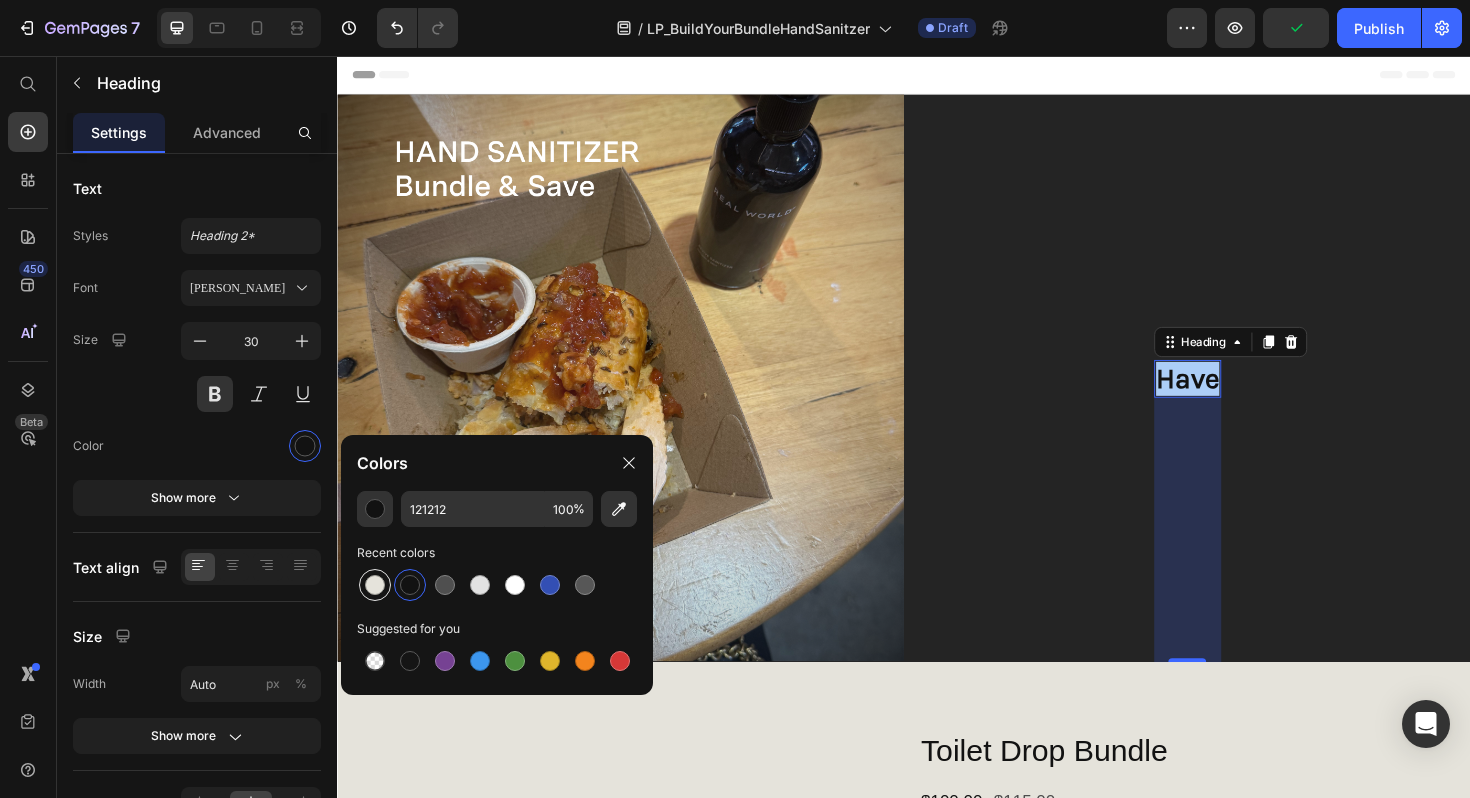 click at bounding box center [375, 585] 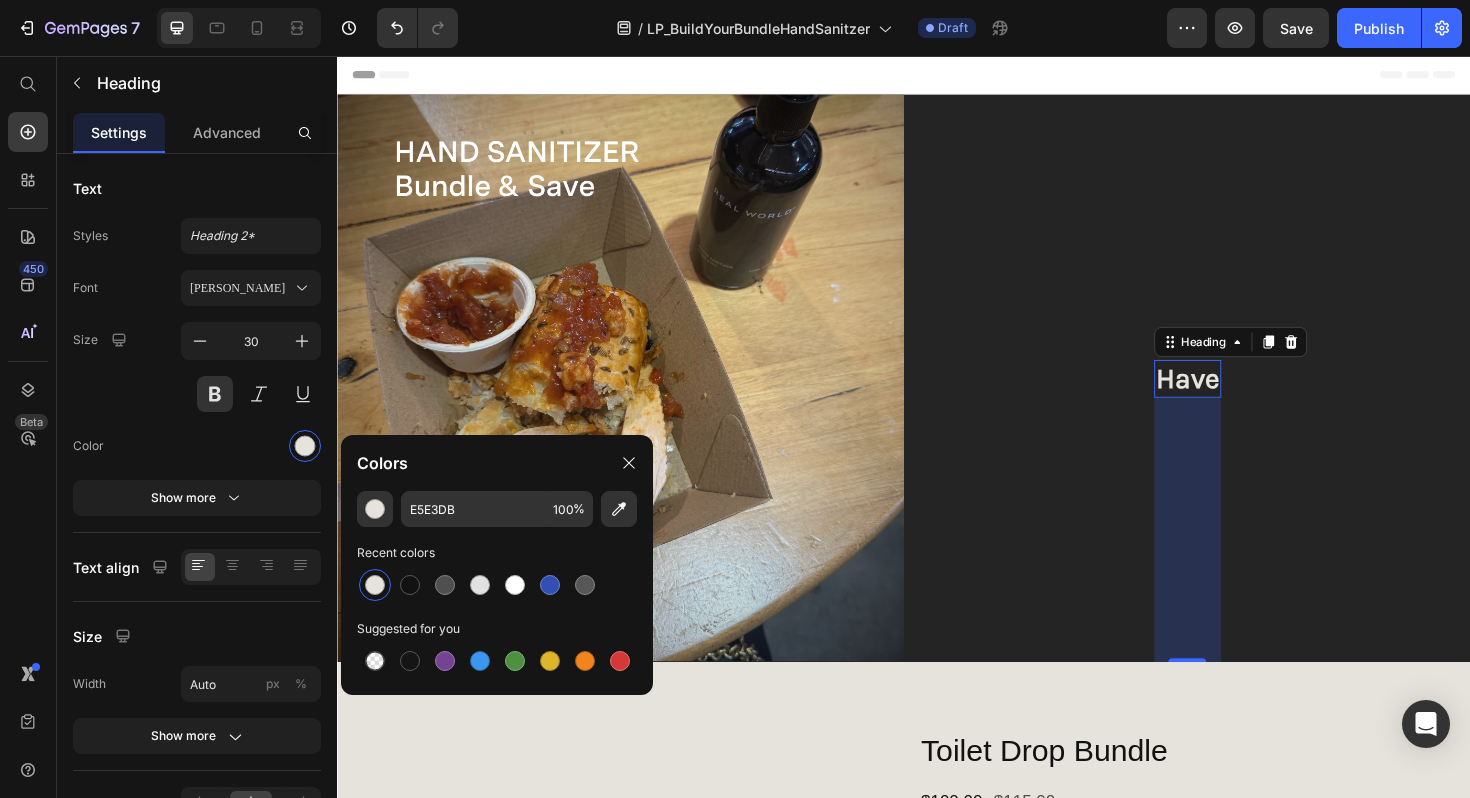 click on "Have" at bounding box center (1237, 398) 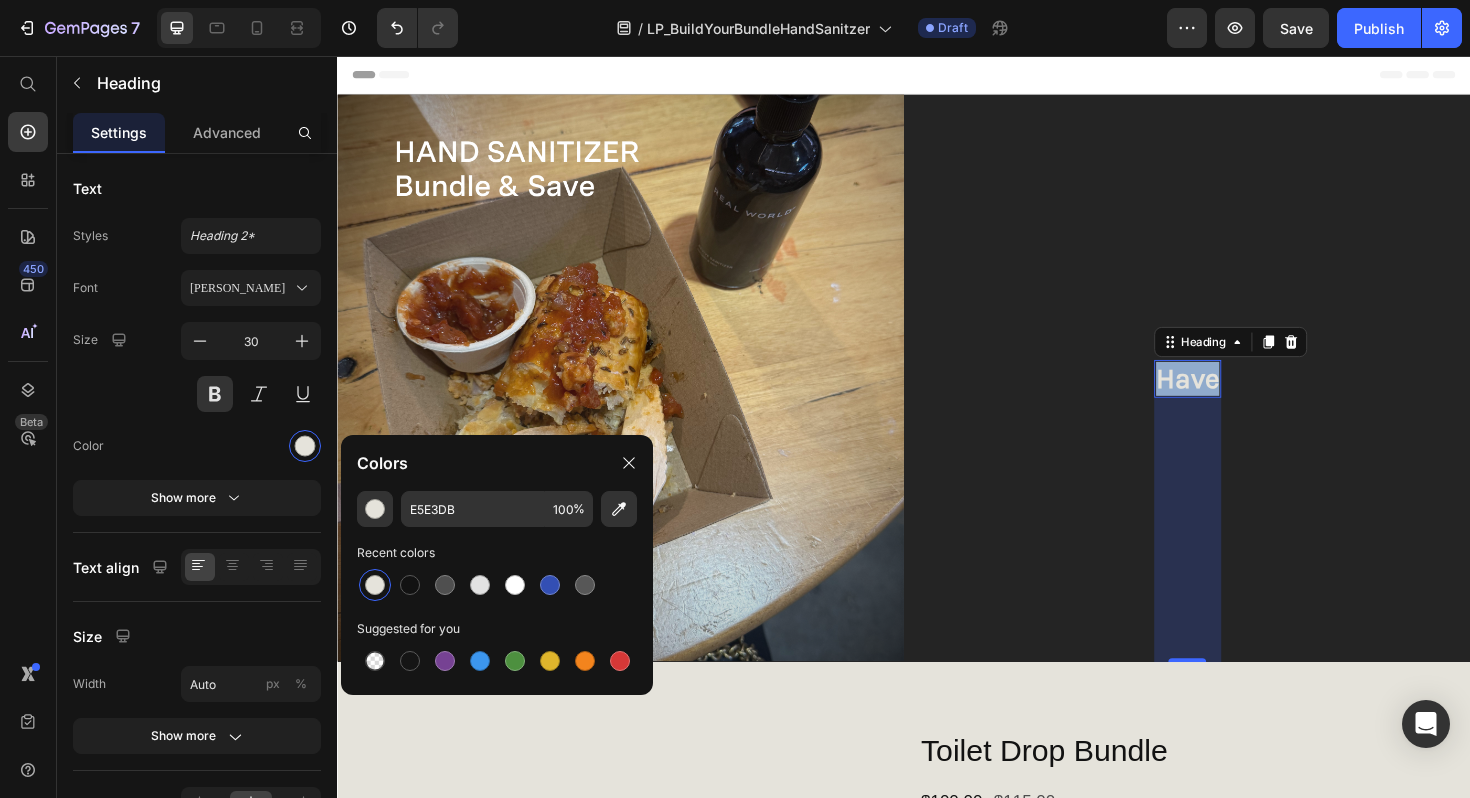click on "Have" at bounding box center [1237, 398] 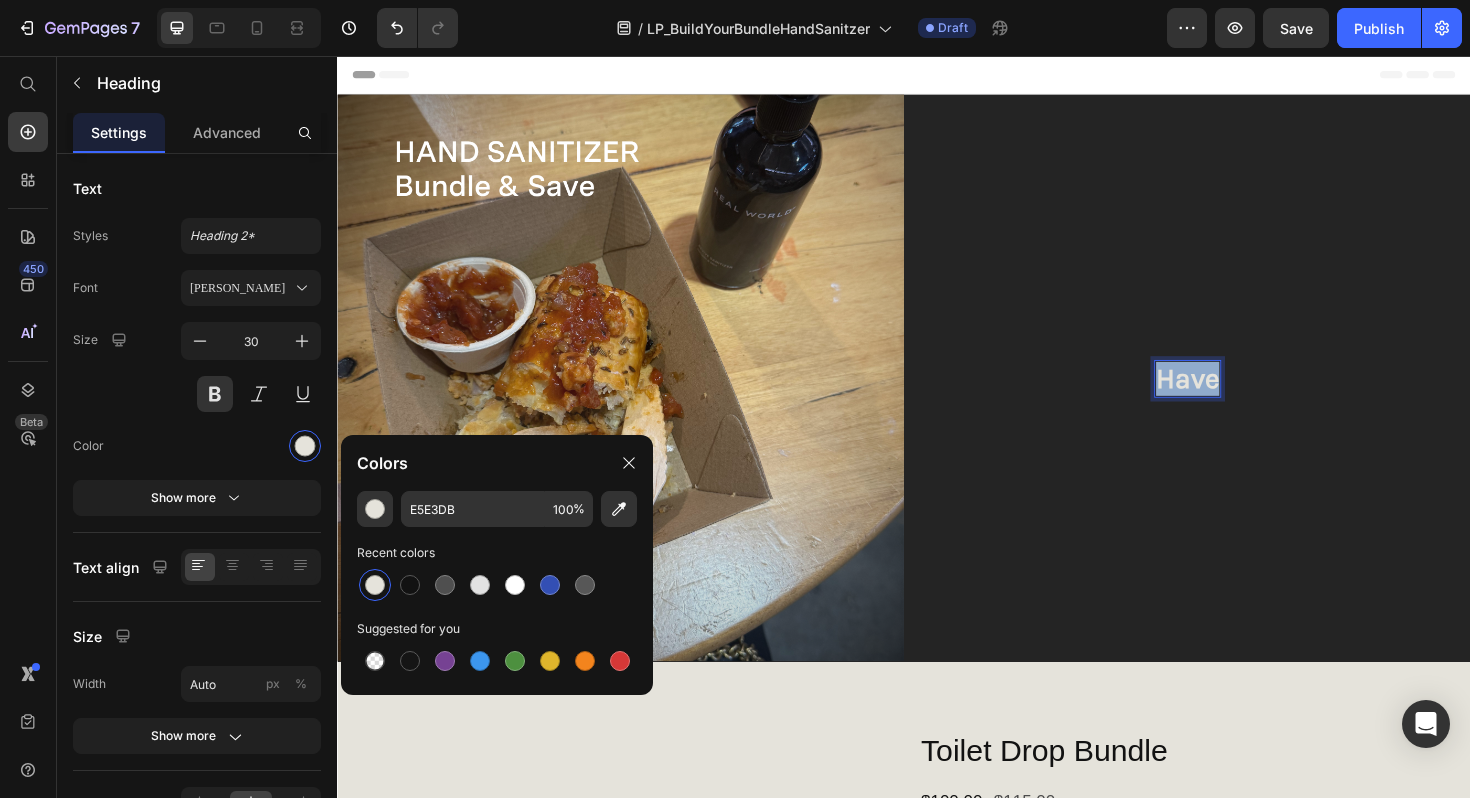click on "Have" at bounding box center (1237, 398) 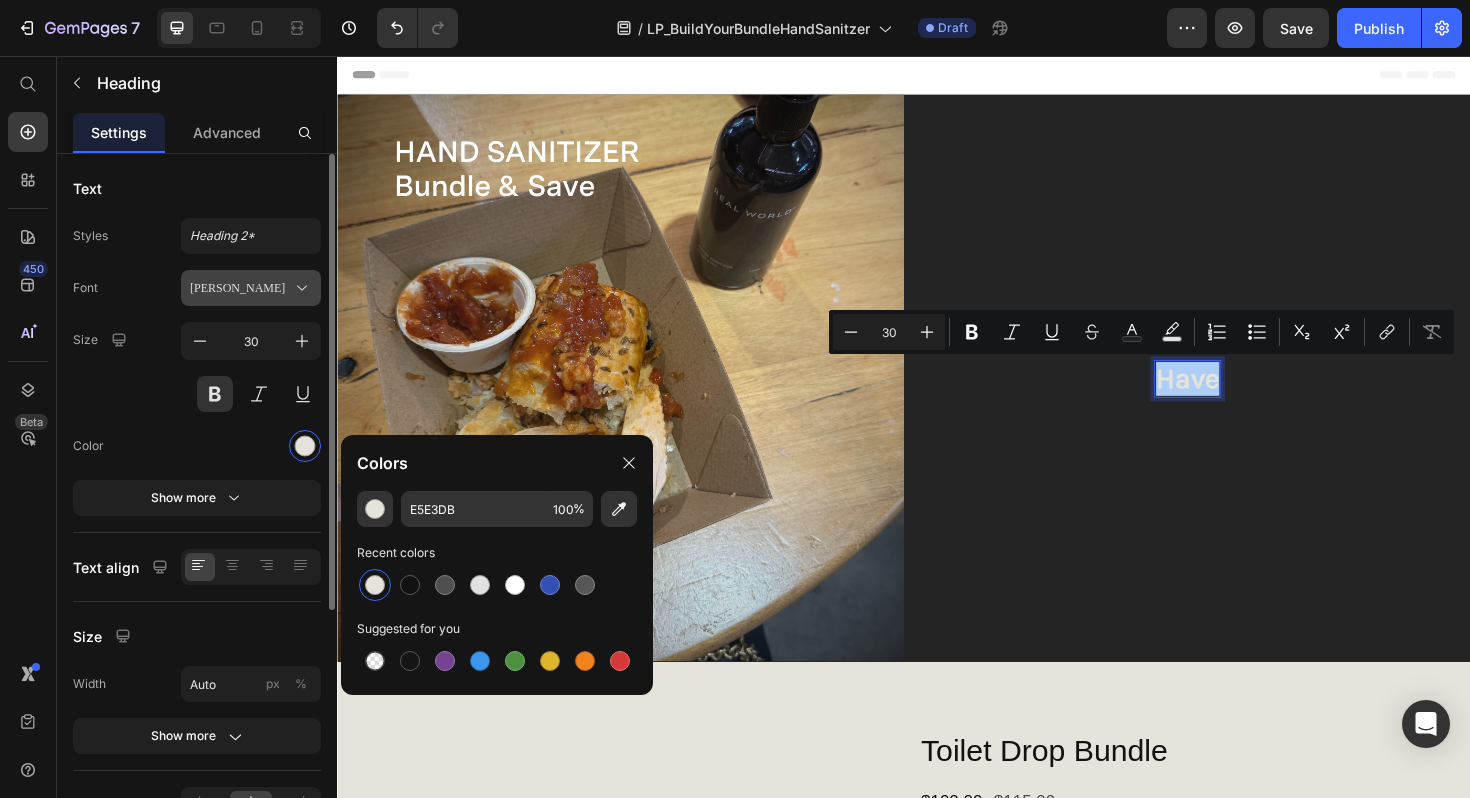 click on "[PERSON_NAME]" at bounding box center (241, 288) 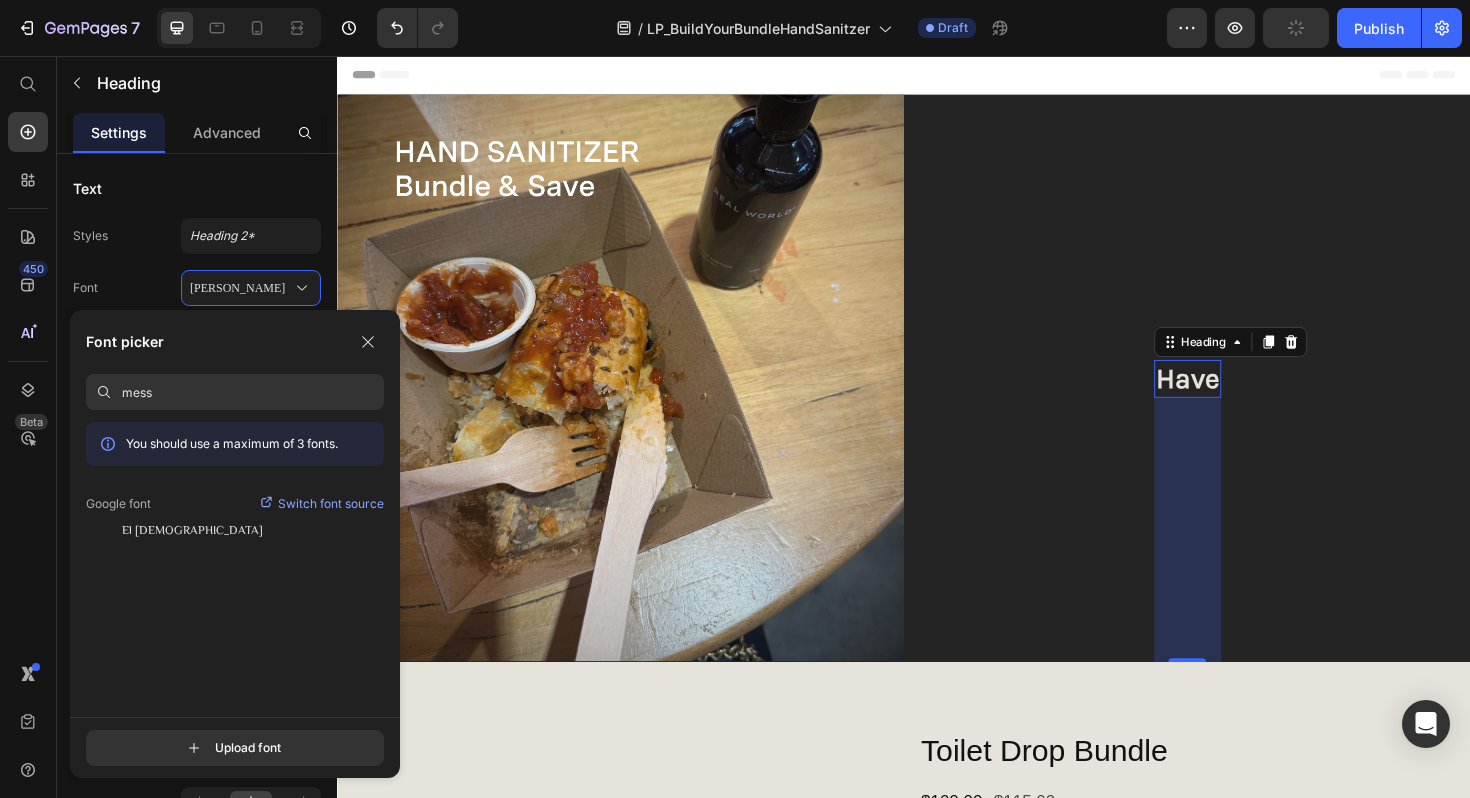 type on "mess" 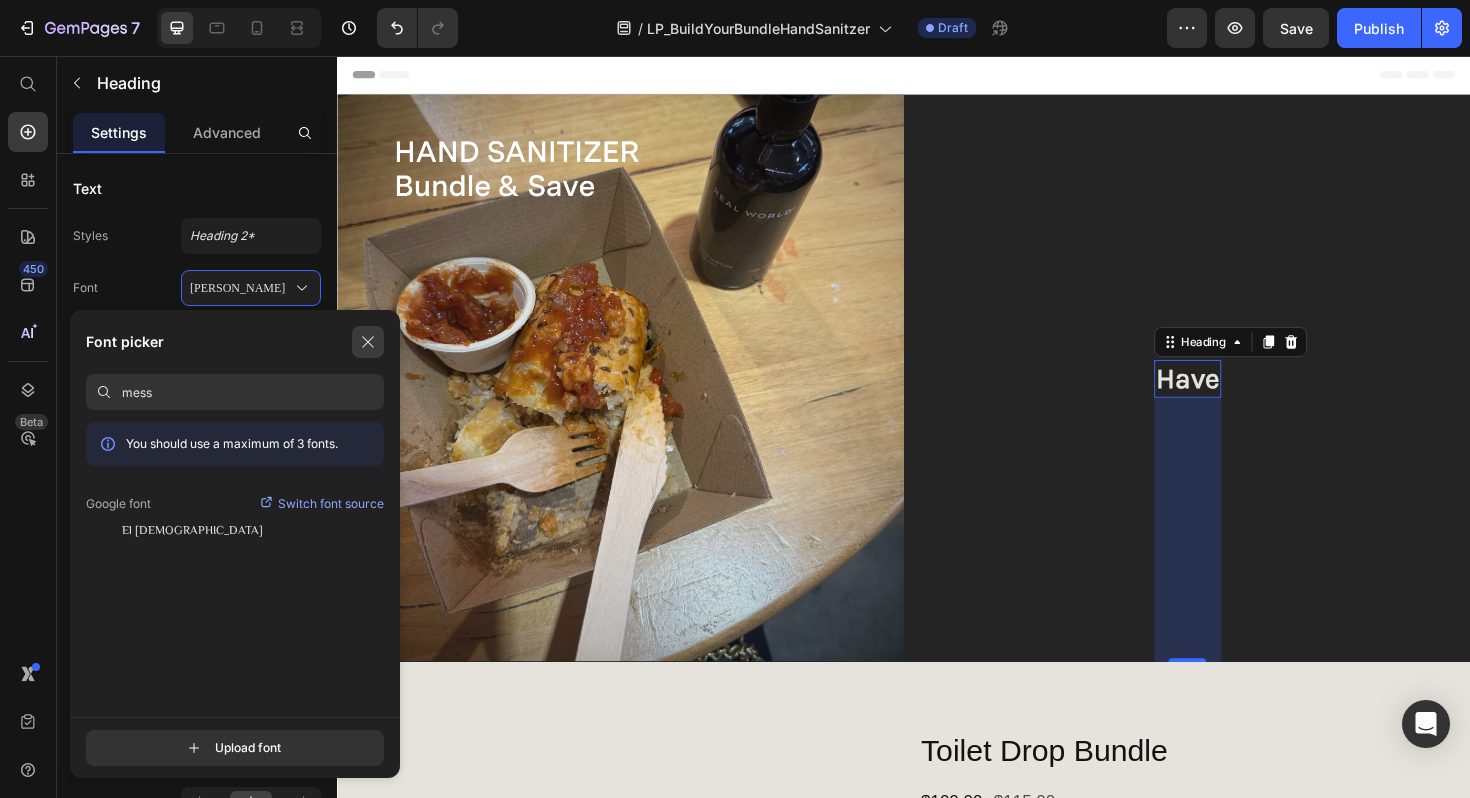 click 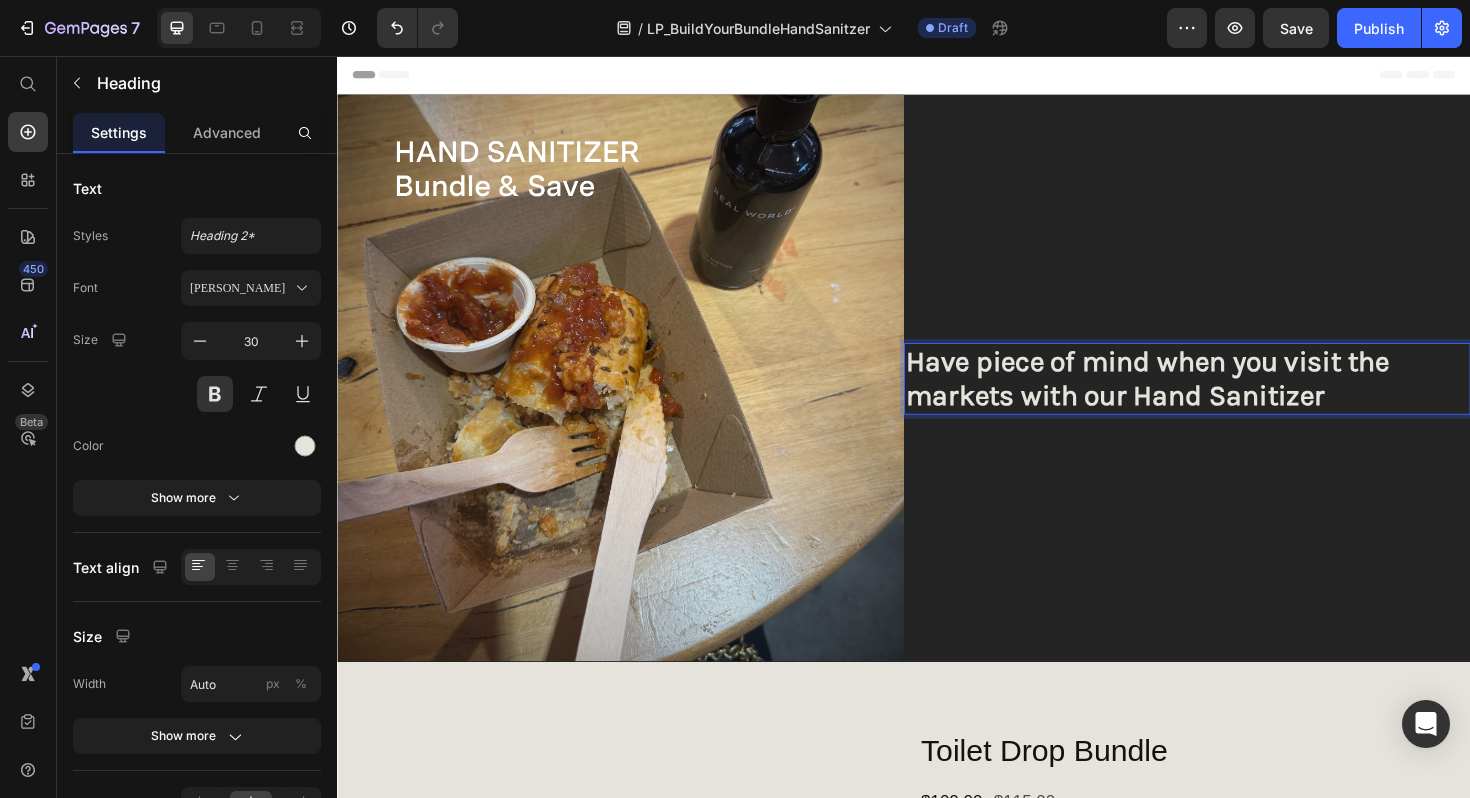 click on "Have piece of mind when you visit the markets with our Hand Sanitizer" at bounding box center (1237, 398) 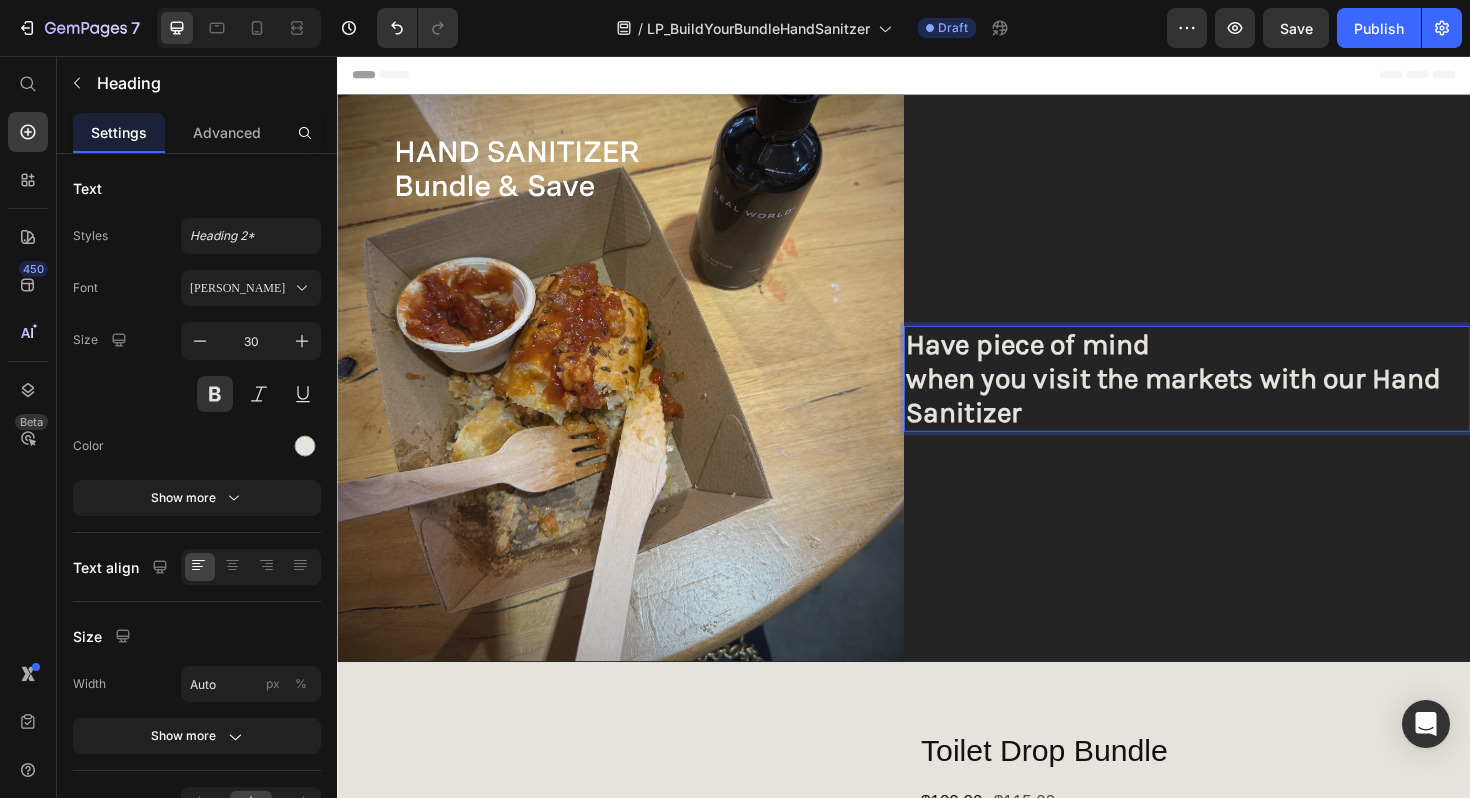 click on "Have piece of mind  when you visit the markets with our Hand Sanitizer" at bounding box center [1237, 398] 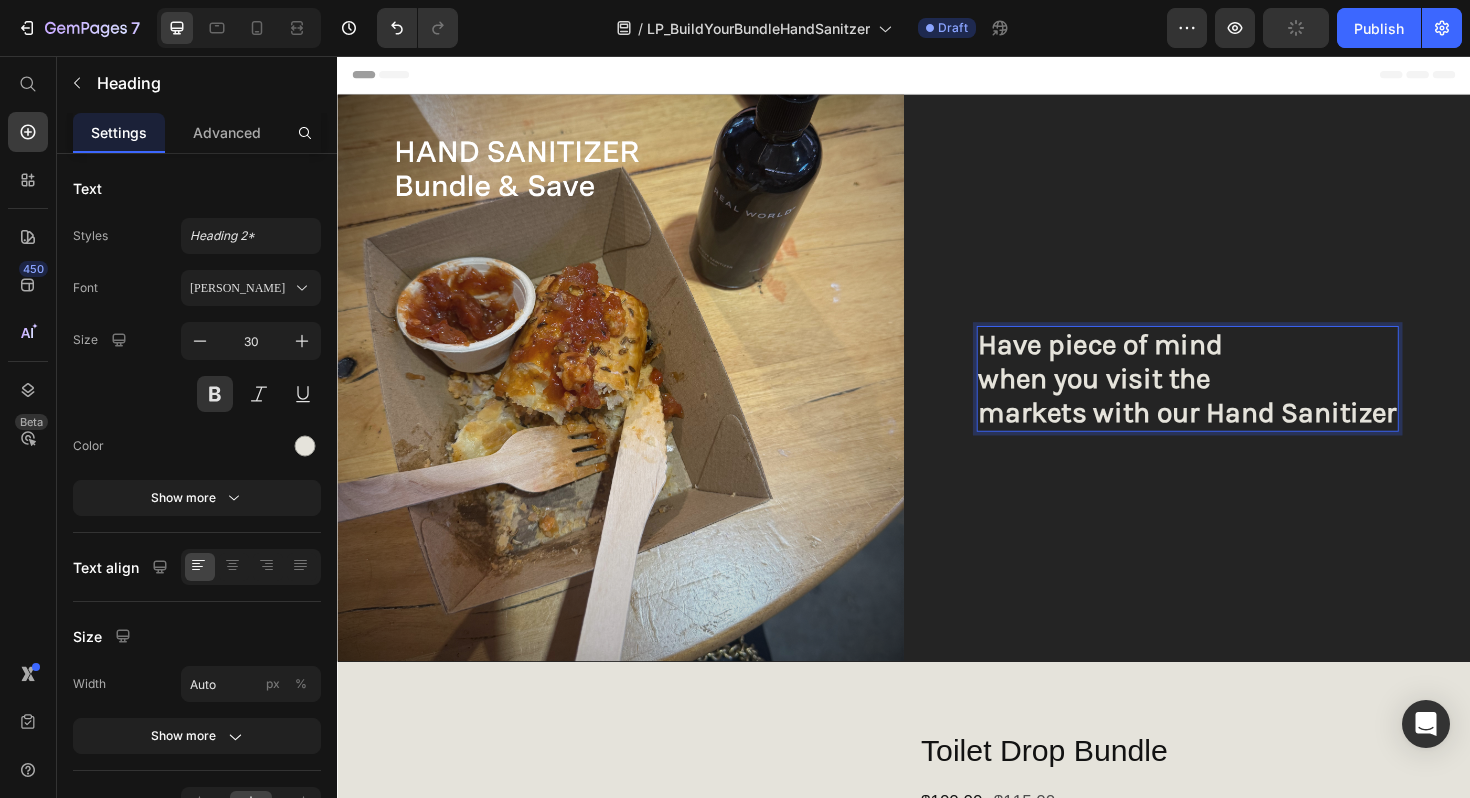 click on "Have piece of mind  when you visit the  markets with our Hand Sanitizer" at bounding box center (1237, 398) 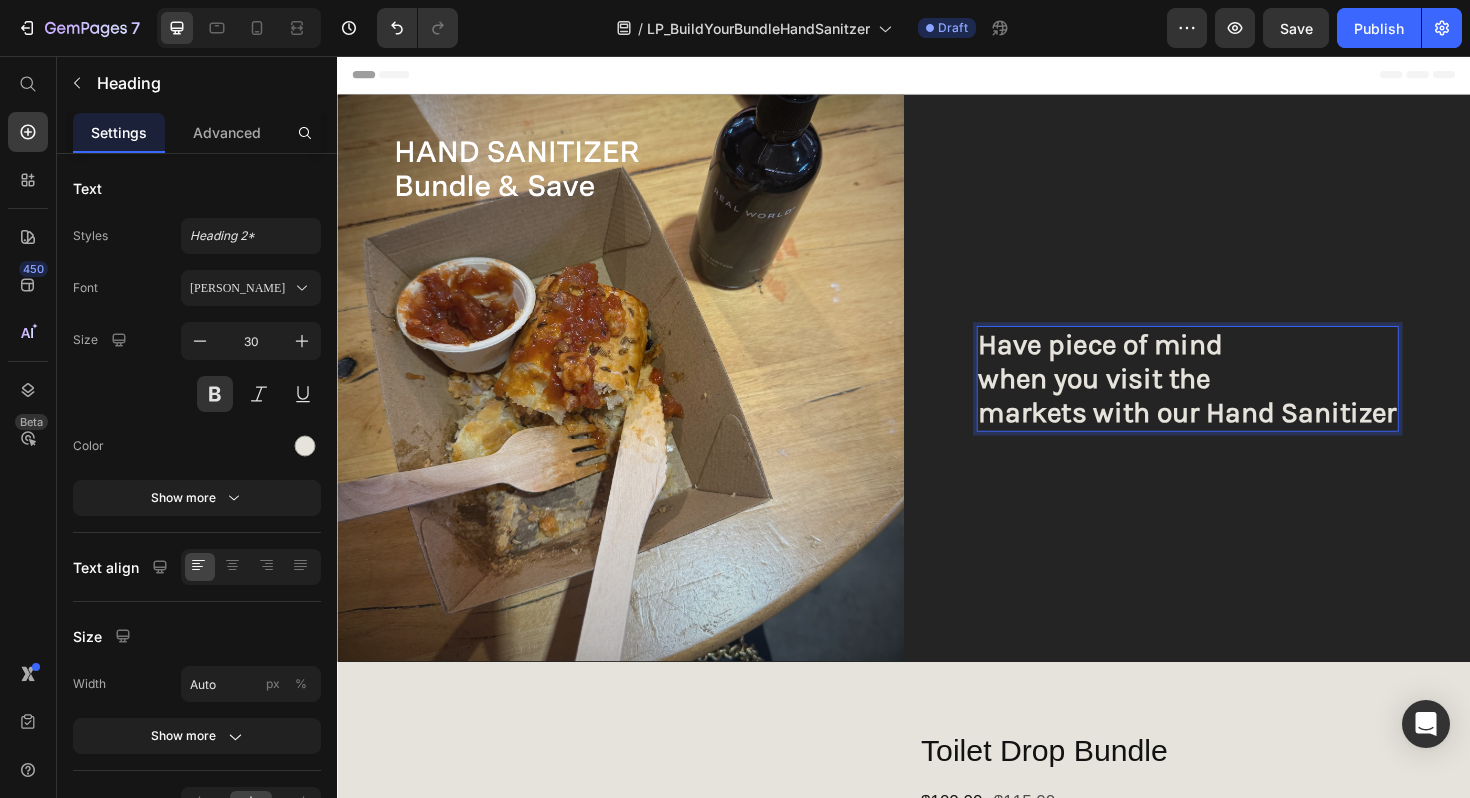 click on "Have piece of mind  when you visit the  markets with our Hand Sanitizer" at bounding box center [1237, 398] 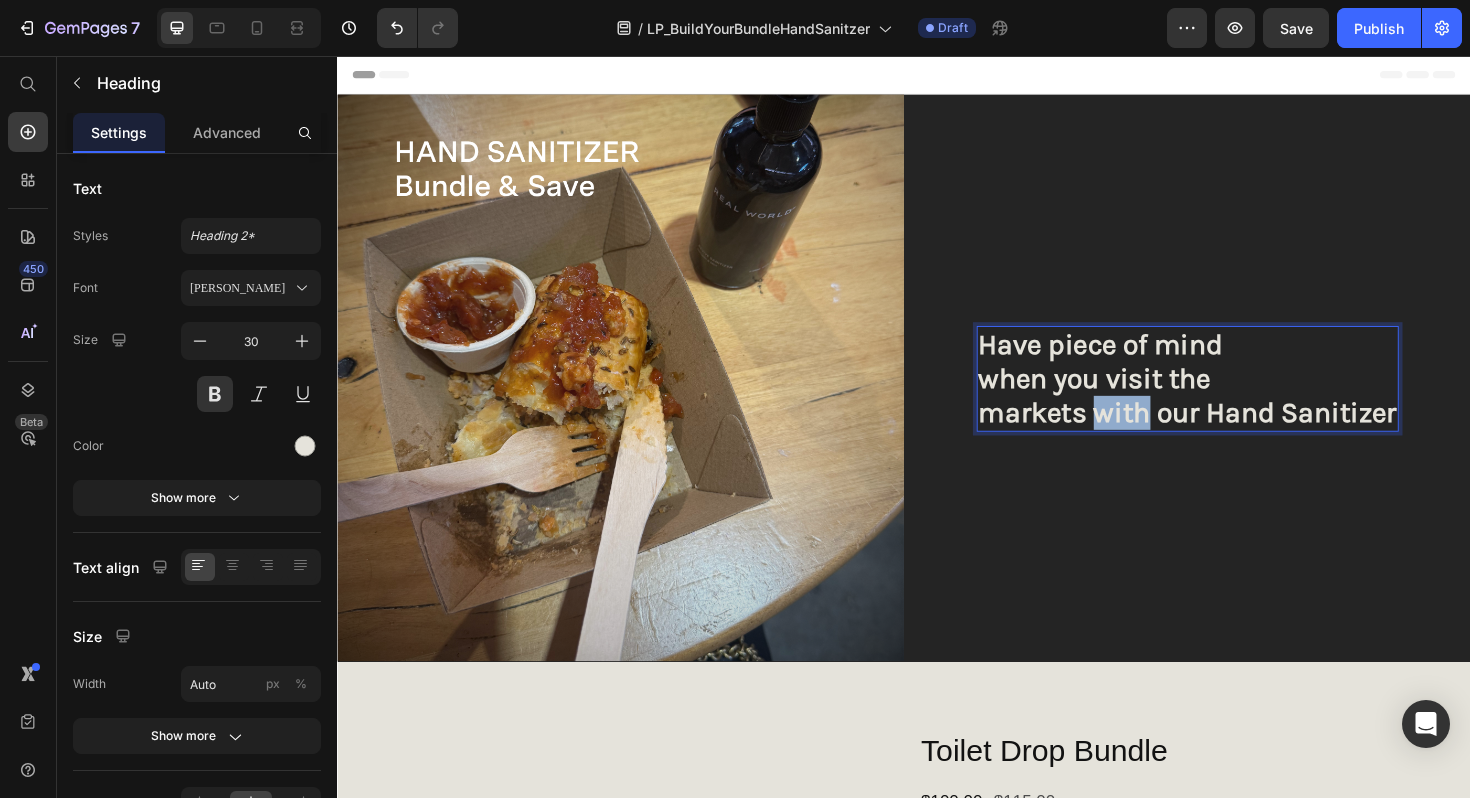 click on "Have piece of mind  when you visit the  markets with our Hand Sanitizer" at bounding box center (1237, 398) 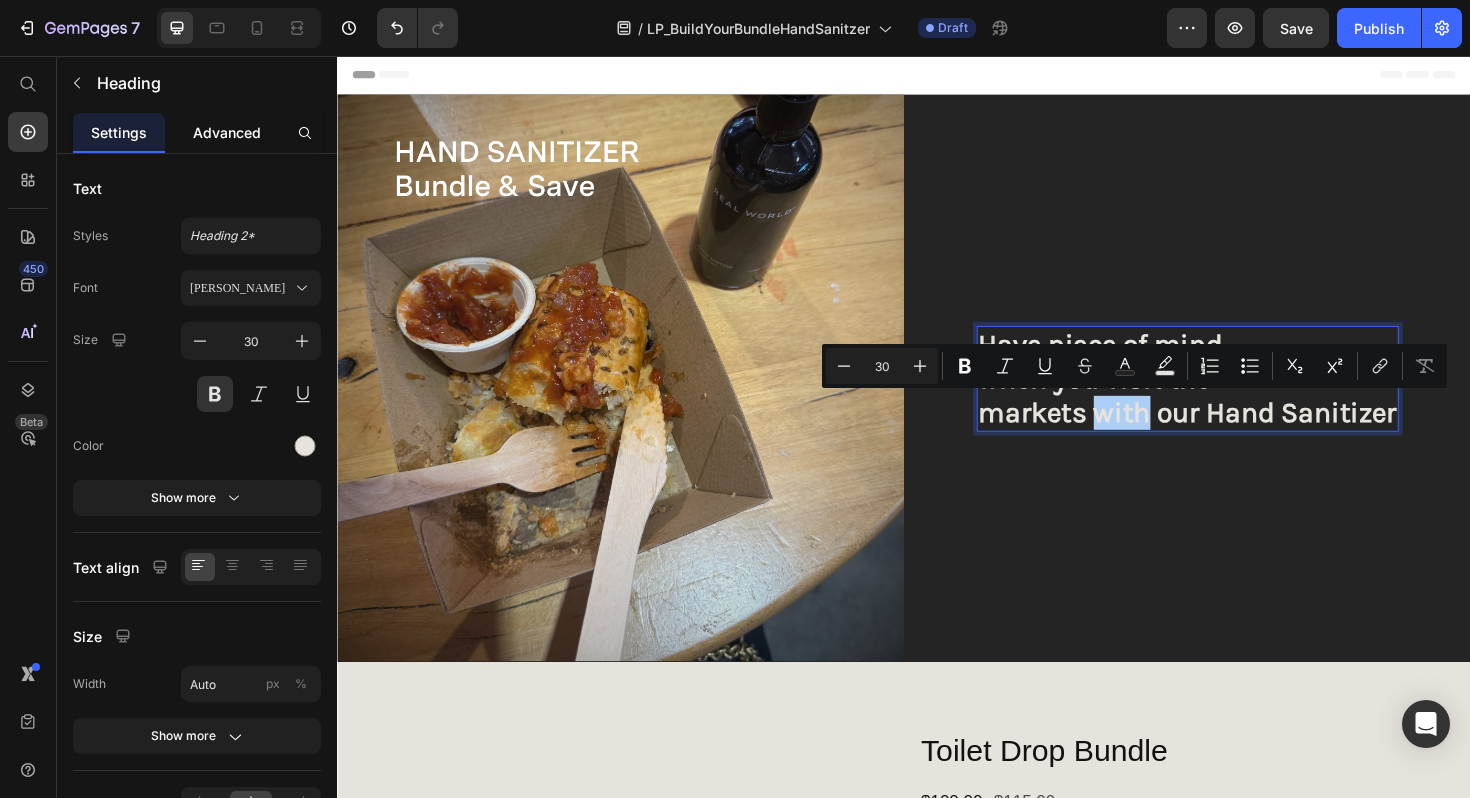 click on "Advanced" at bounding box center [227, 132] 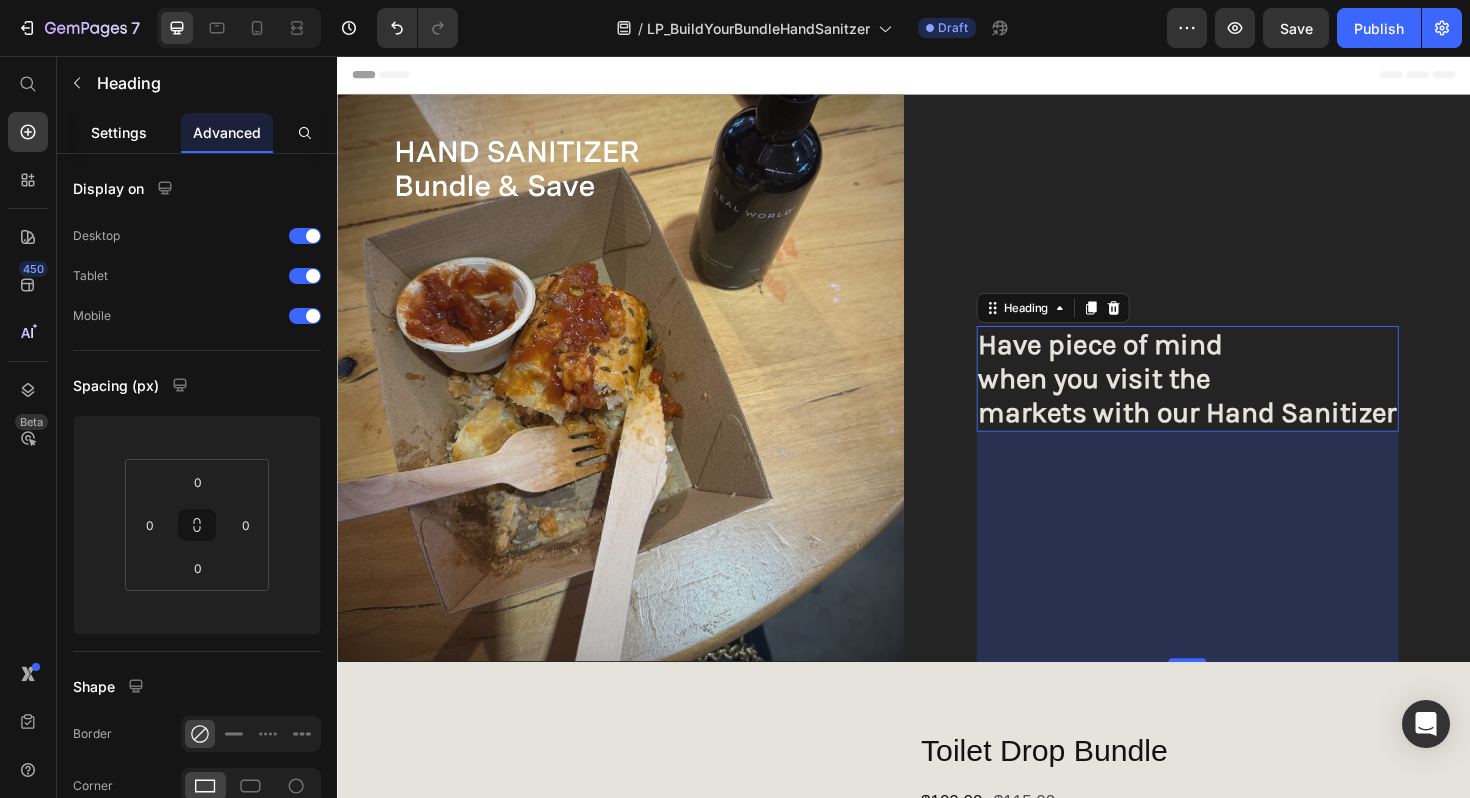 click on "Settings" at bounding box center (119, 132) 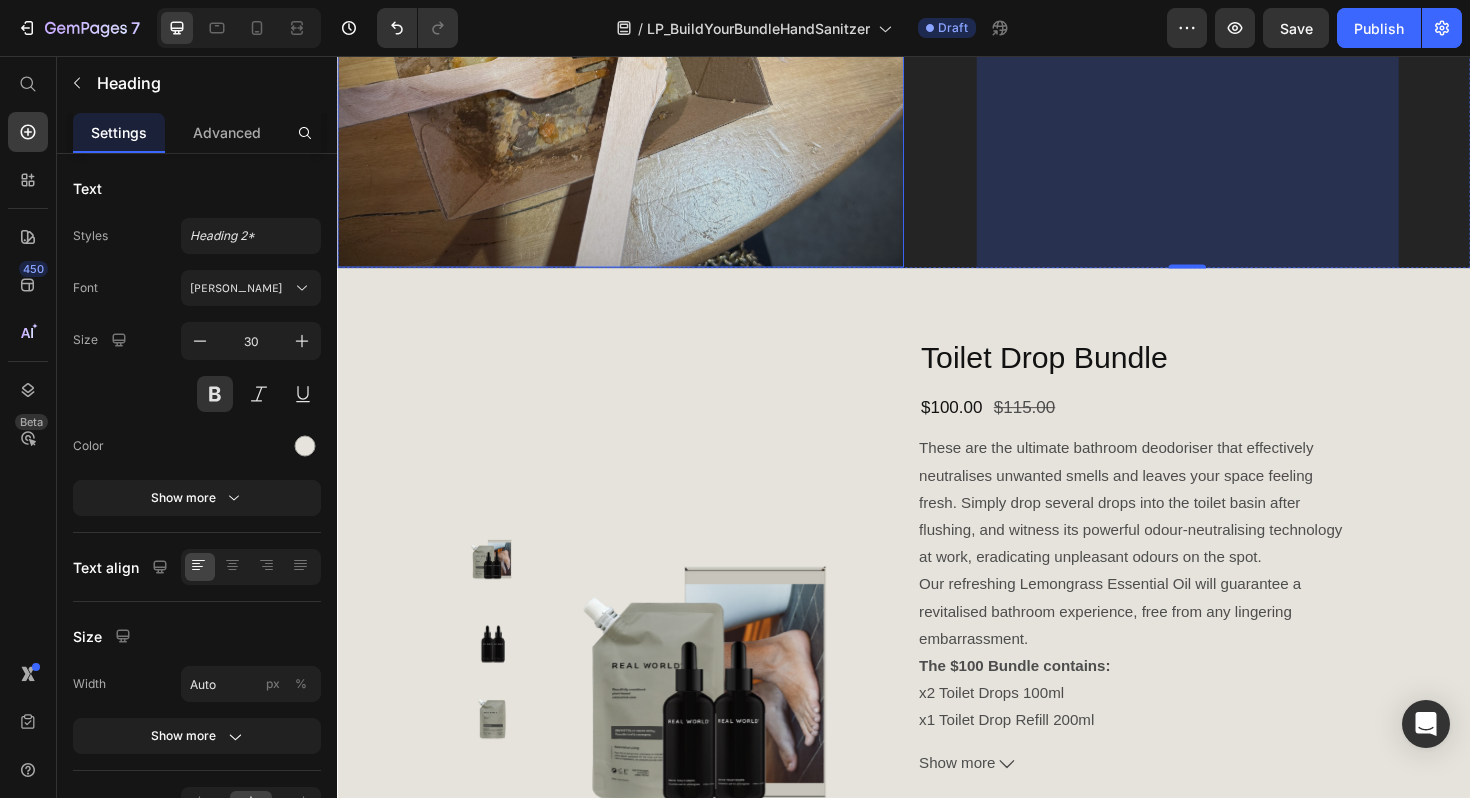 scroll, scrollTop: 447, scrollLeft: 0, axis: vertical 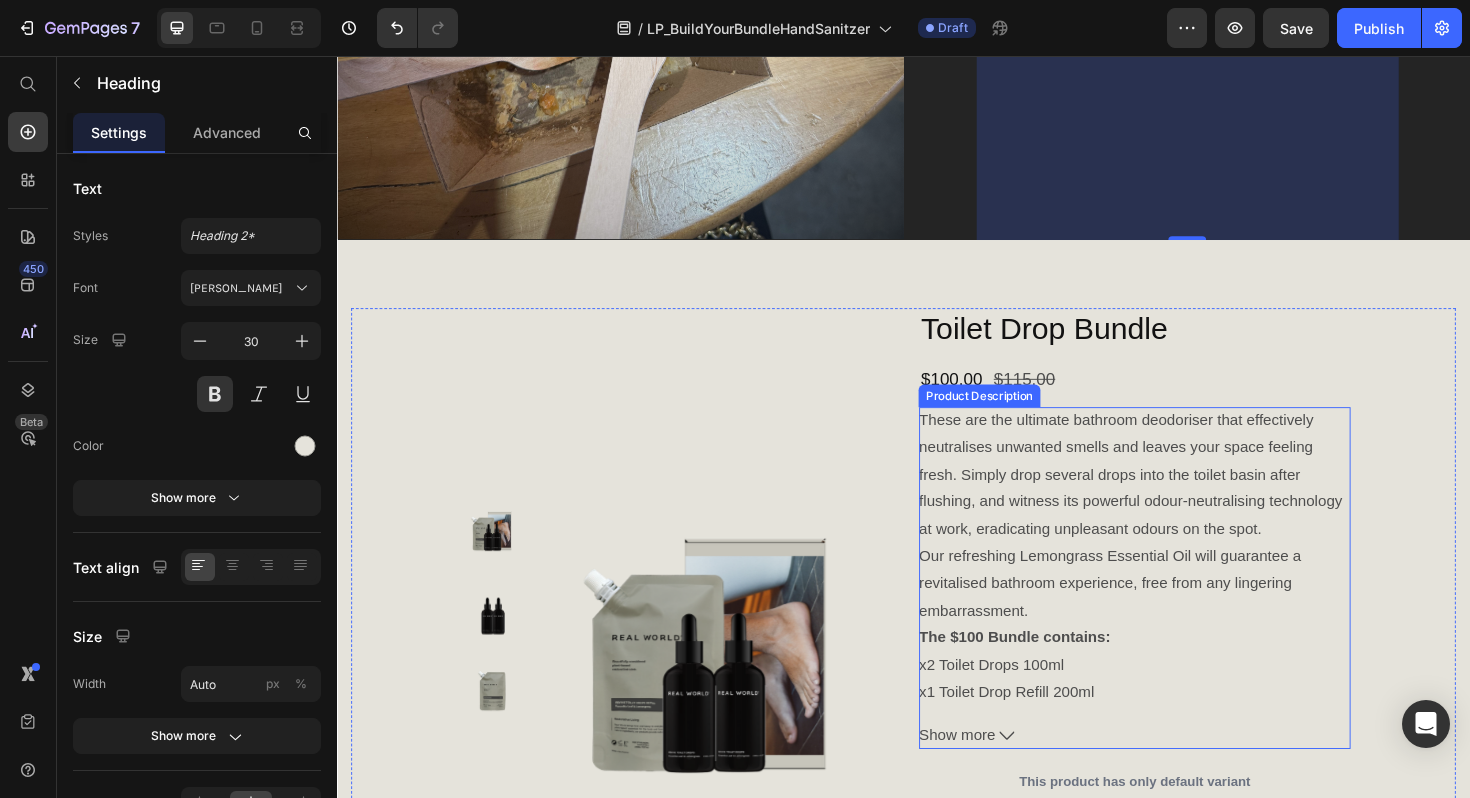 click on "These are the ultimate bathroom deodoriser that effectively neutralises unwanted smells and leaves your space feeling fresh. Simply drop several drops into the toilet basin after flushing, and witness its powerful odour-neutralising technology at work, eradicating unpleasant odours on the spot." at bounding box center (1177, 499) 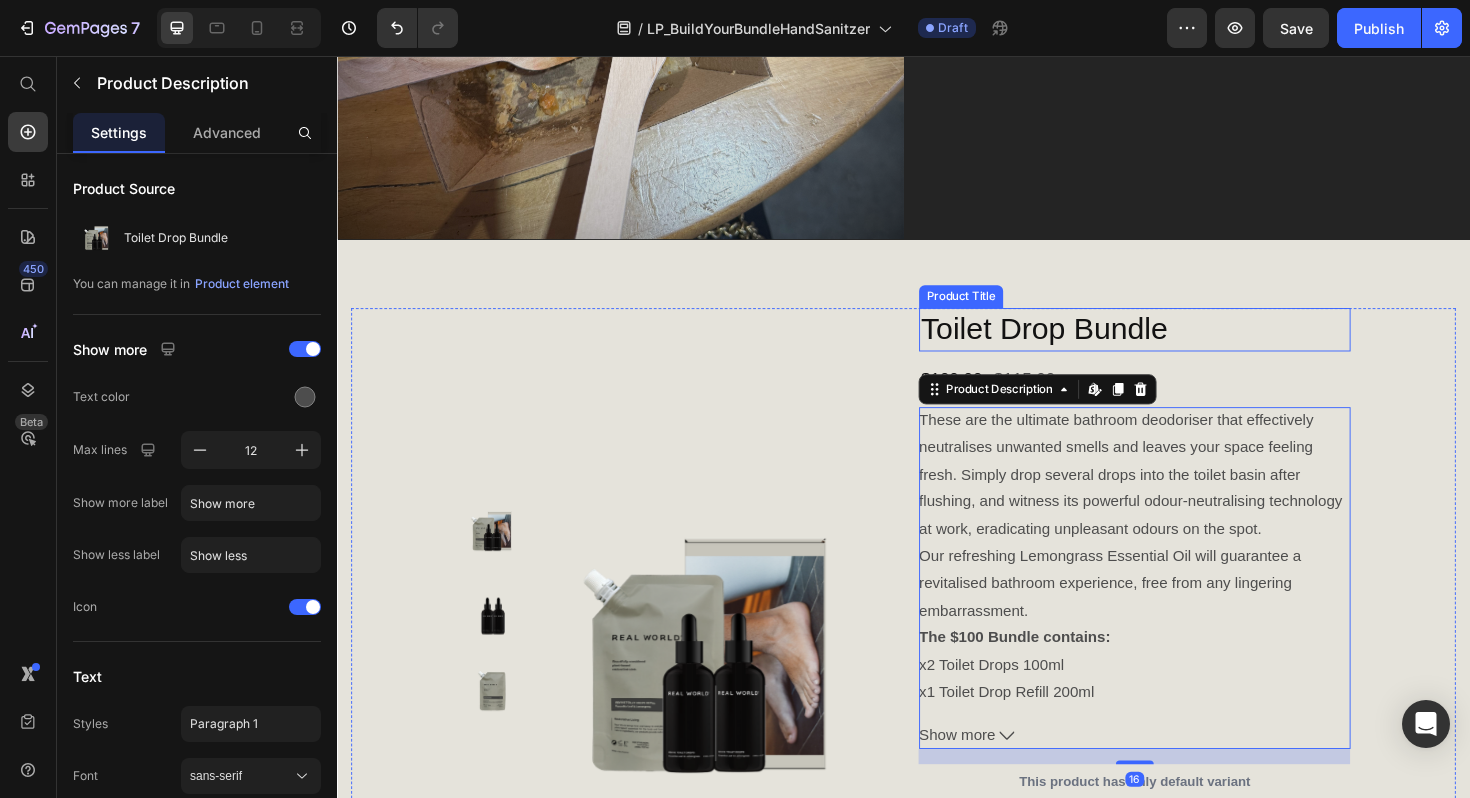 click on "Toilet Drop Bundle" at bounding box center (1181, 346) 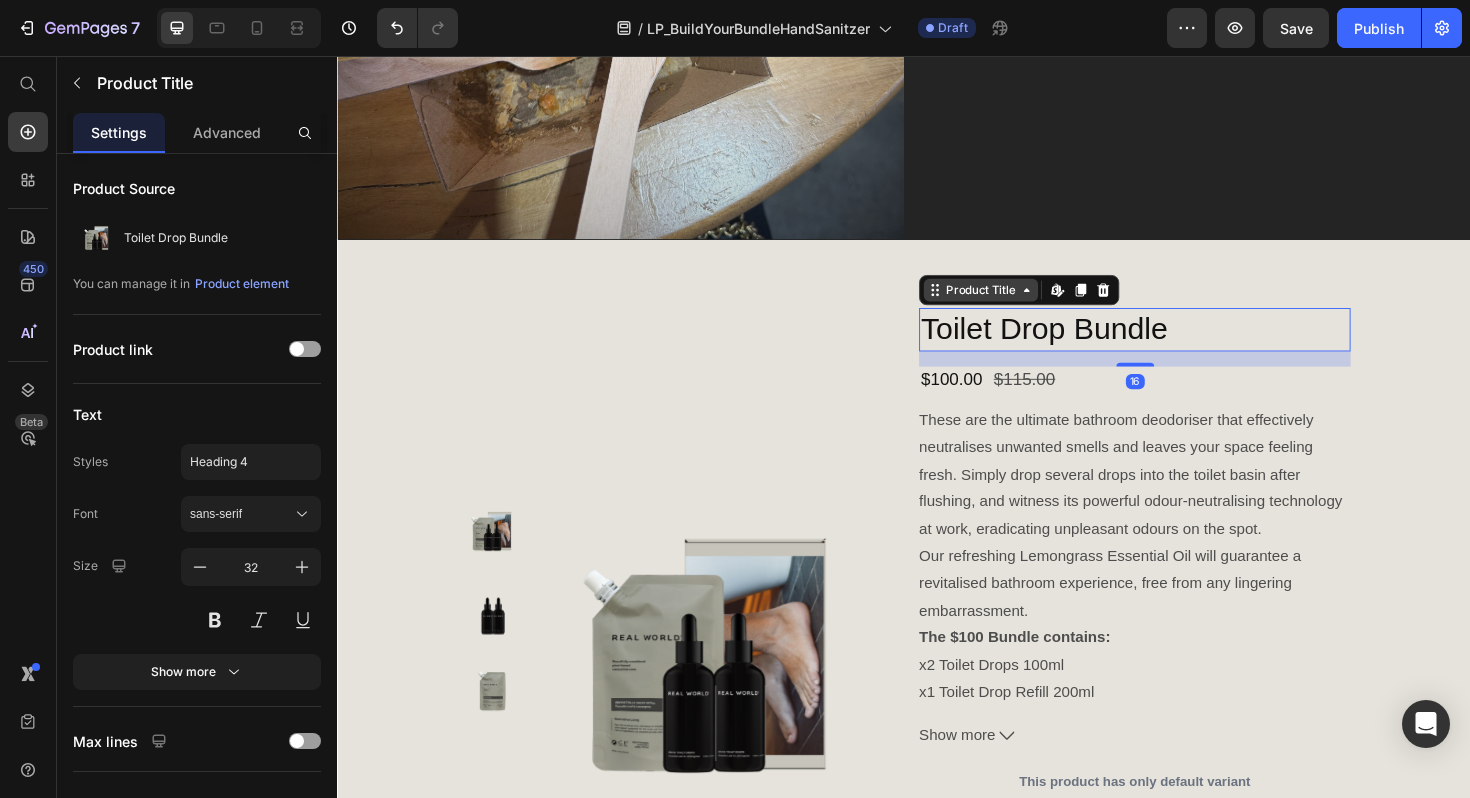 click on "Product Title" at bounding box center [1018, 304] 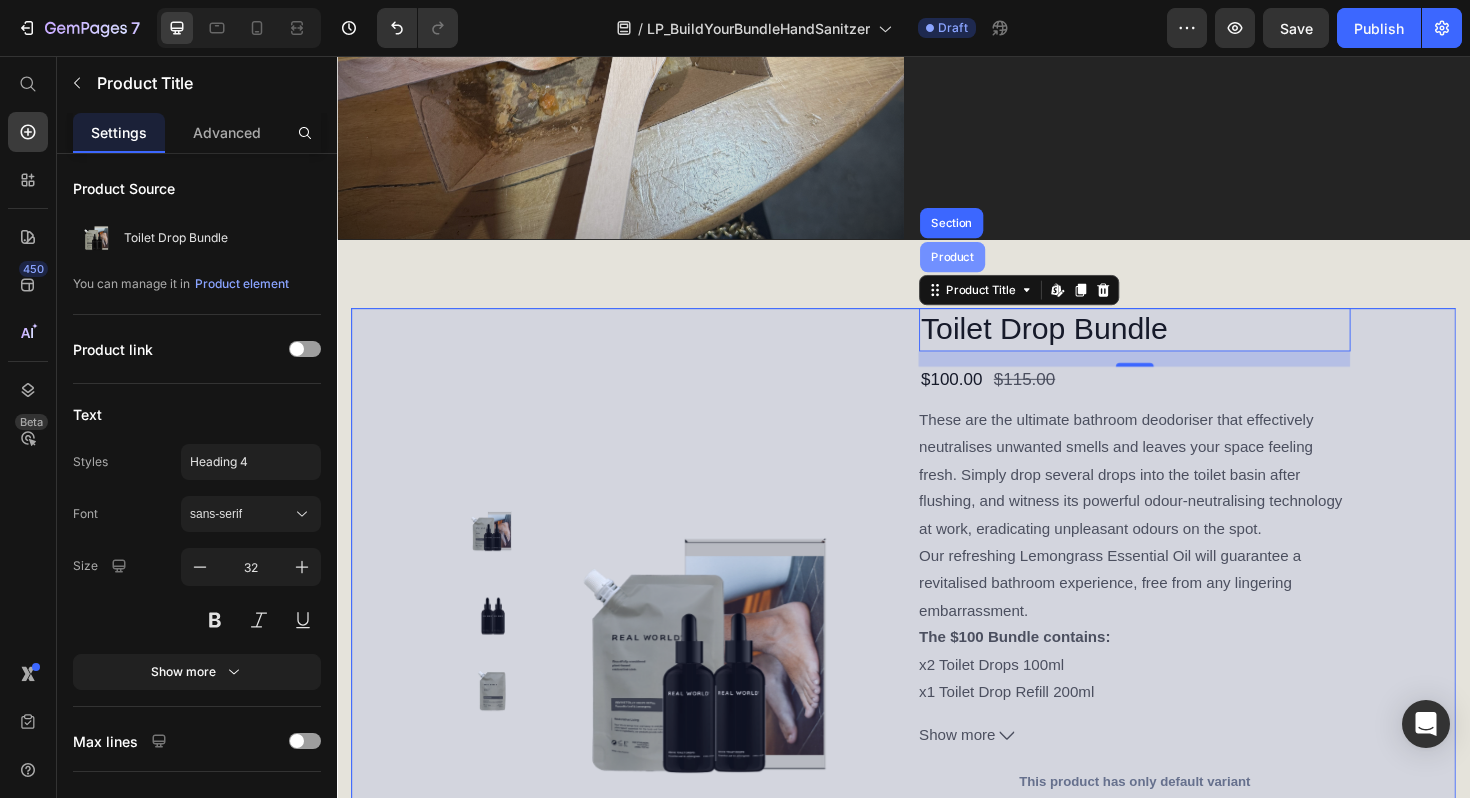 click on "Product" at bounding box center (988, 269) 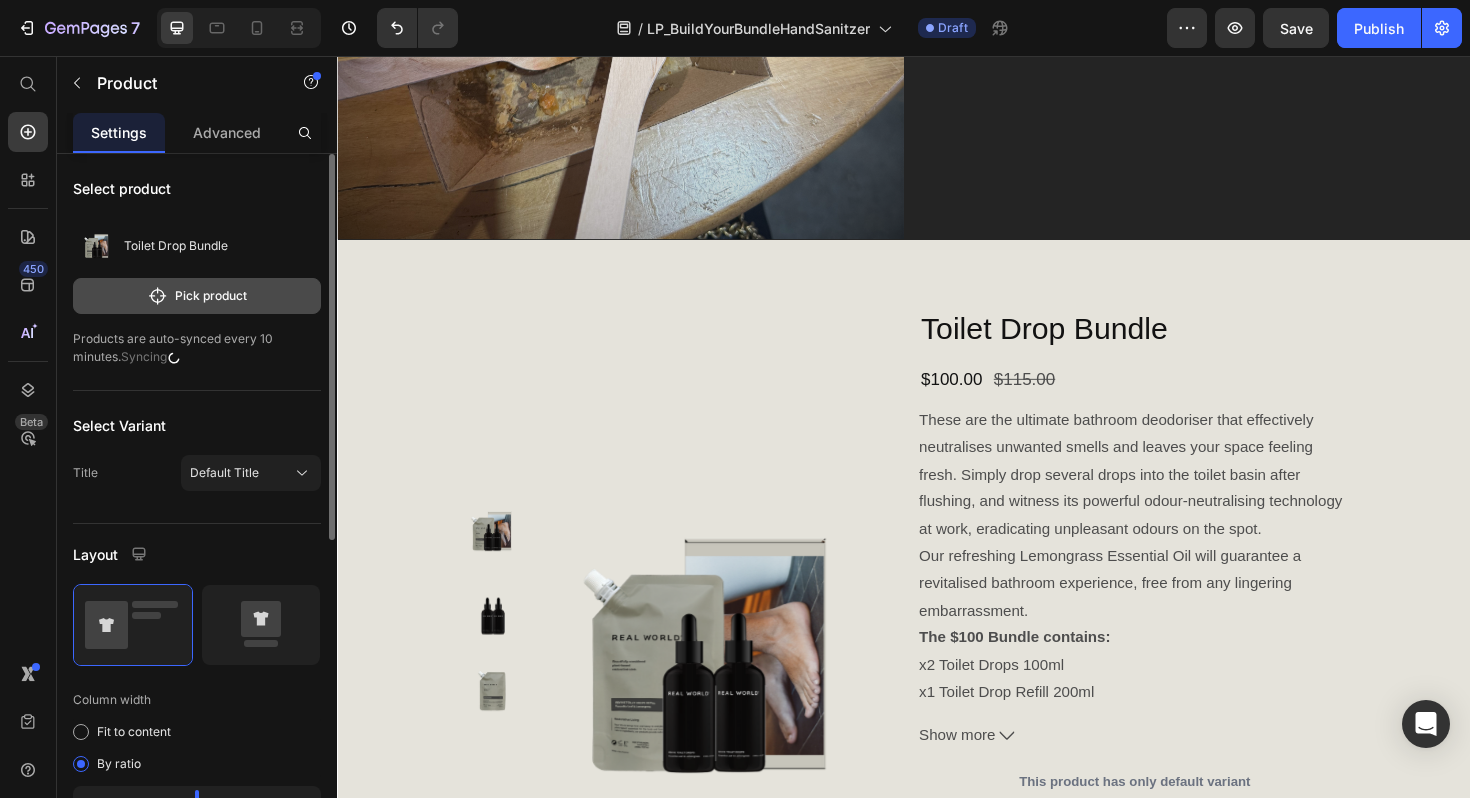 click on "Pick product" at bounding box center (197, 296) 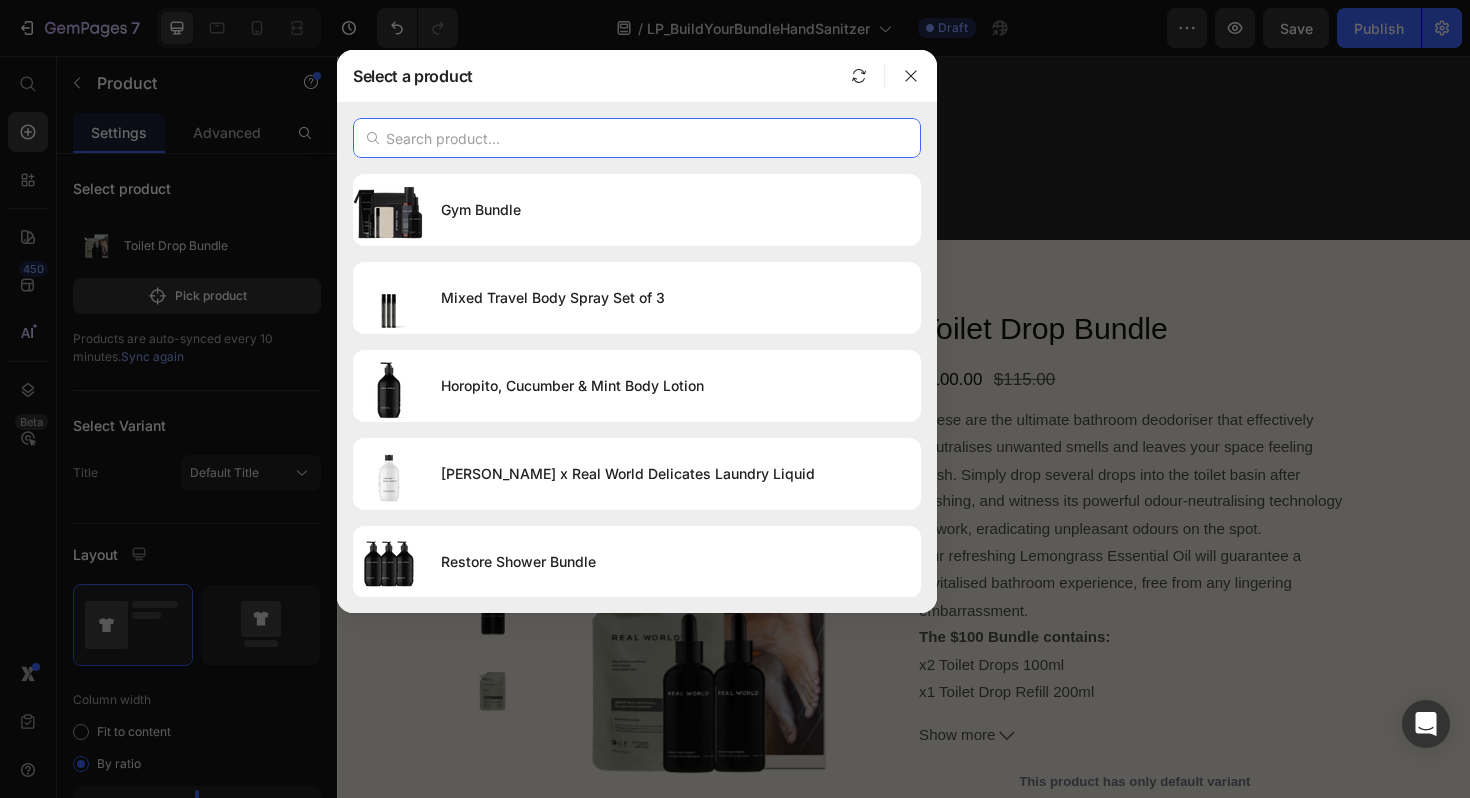 click at bounding box center [637, 138] 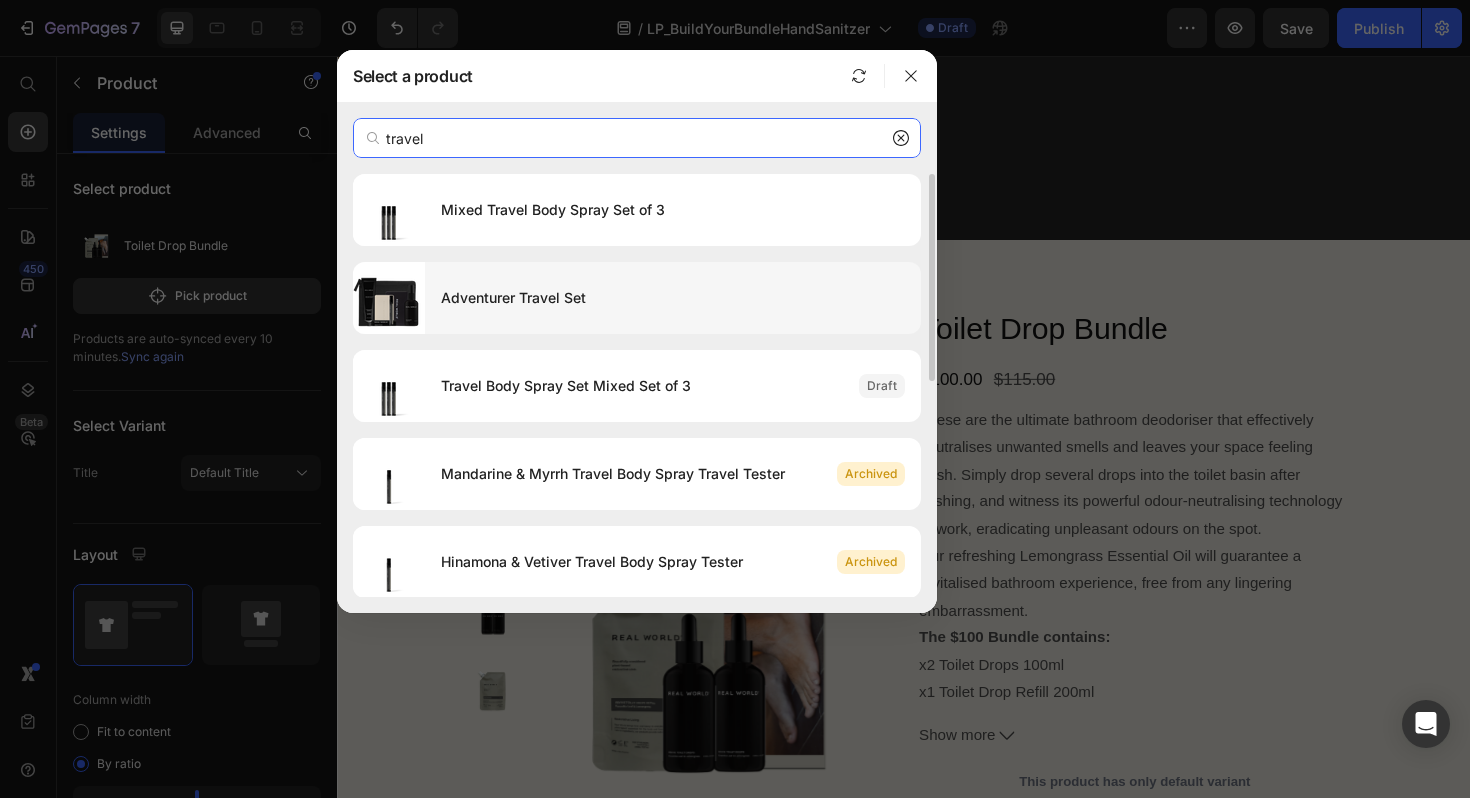 type on "travel" 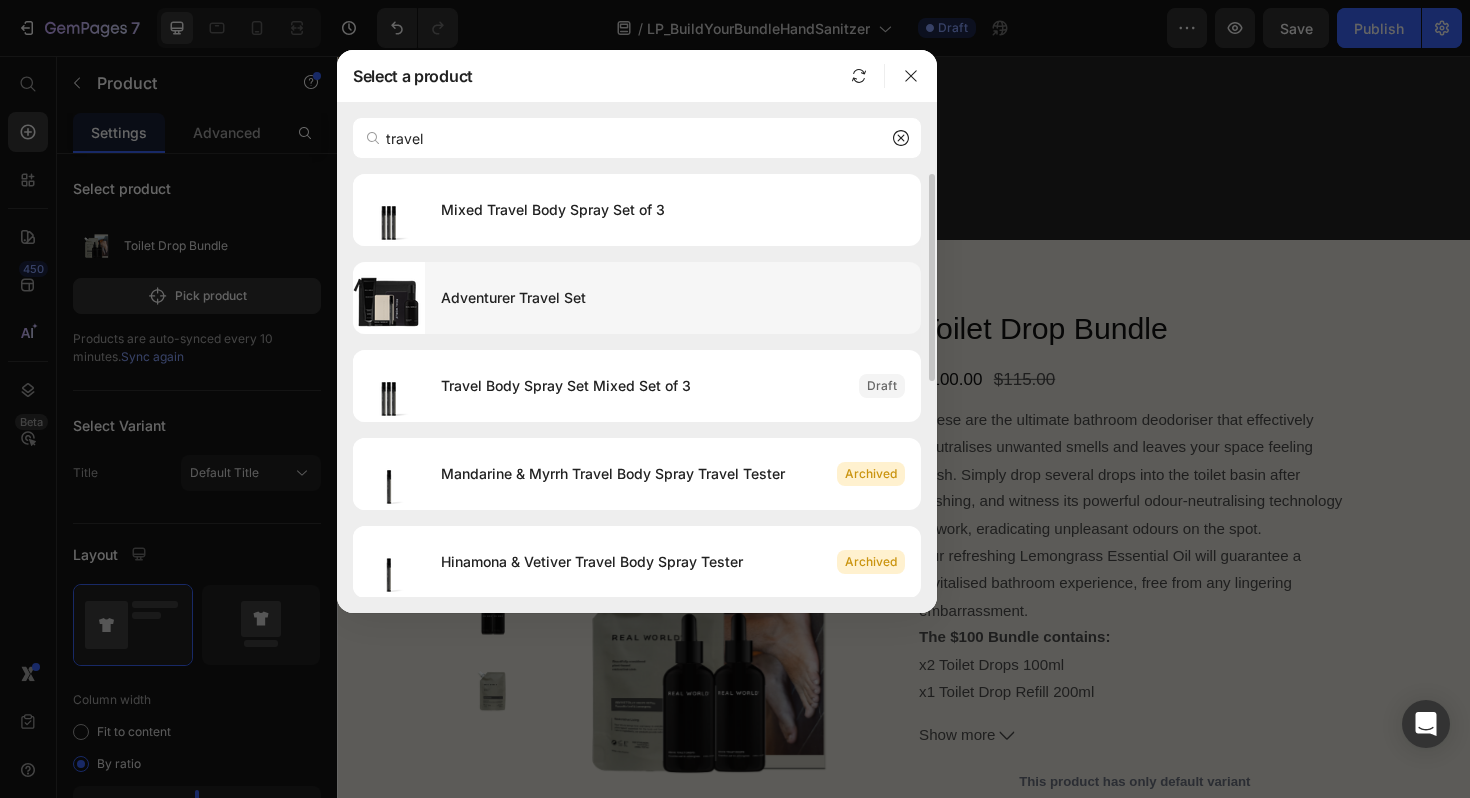 click on "Adventurer Travel Set" at bounding box center (673, 298) 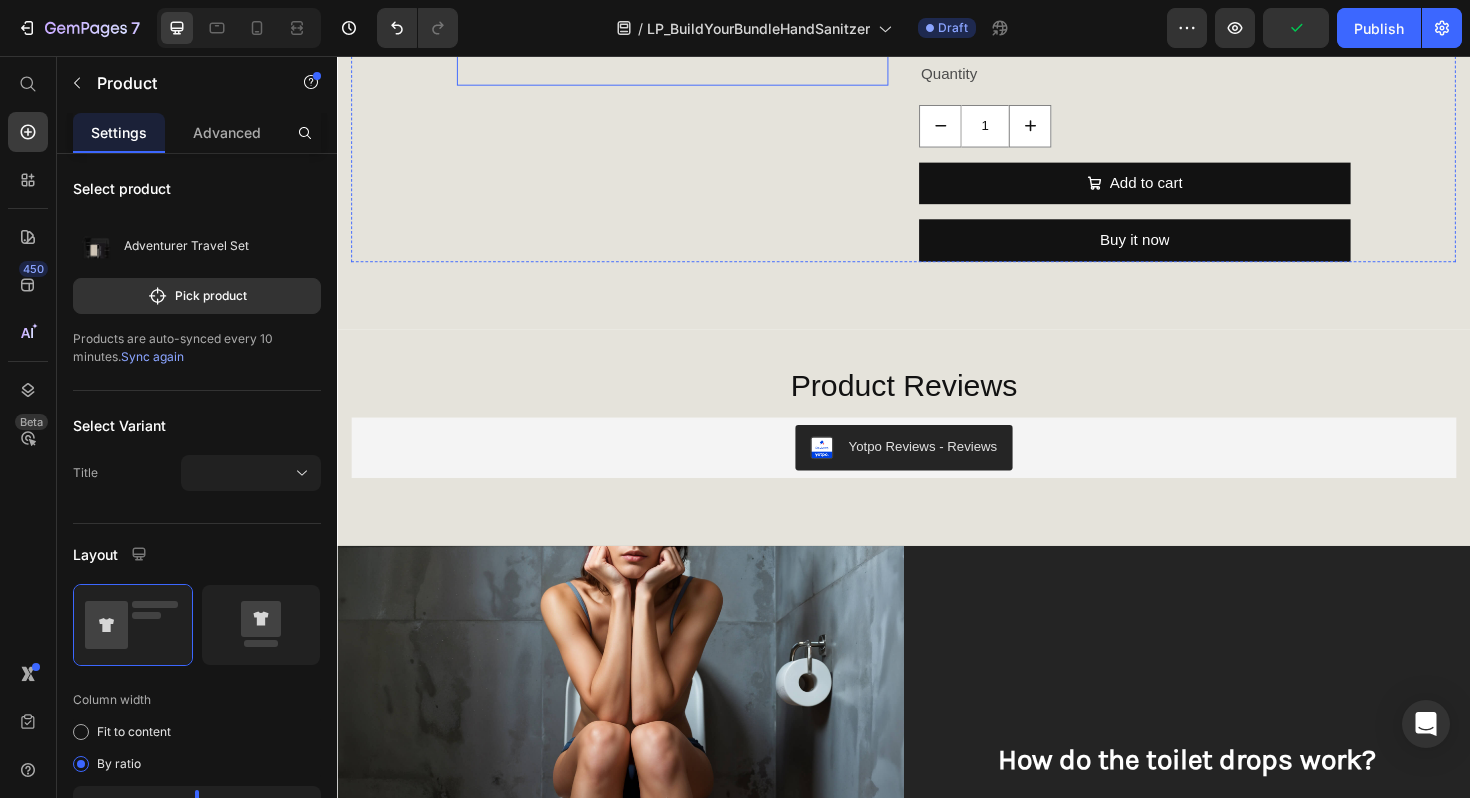 scroll, scrollTop: 1326, scrollLeft: 0, axis: vertical 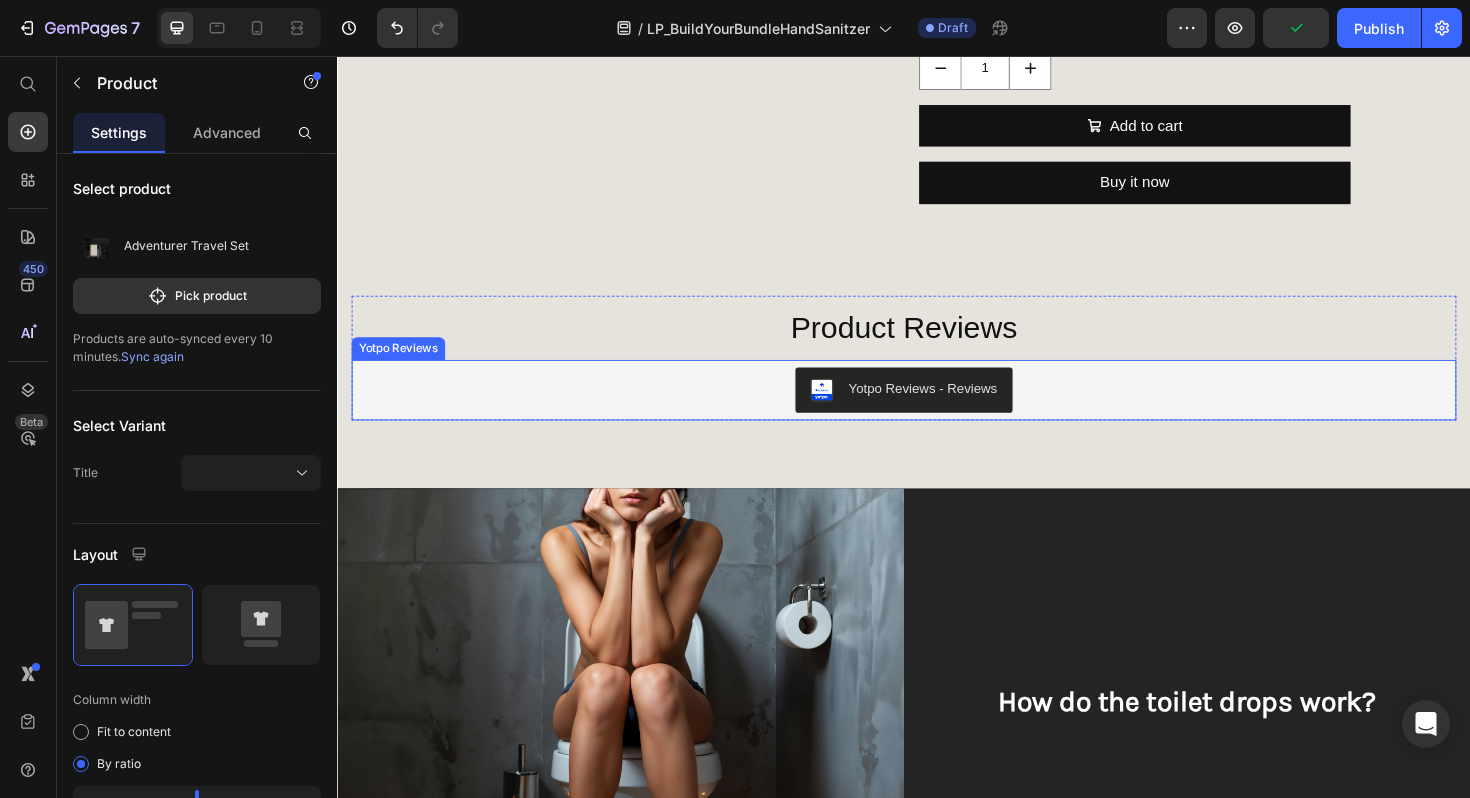 click on "Yotpo Reviews - Reviews" at bounding box center (956, 408) 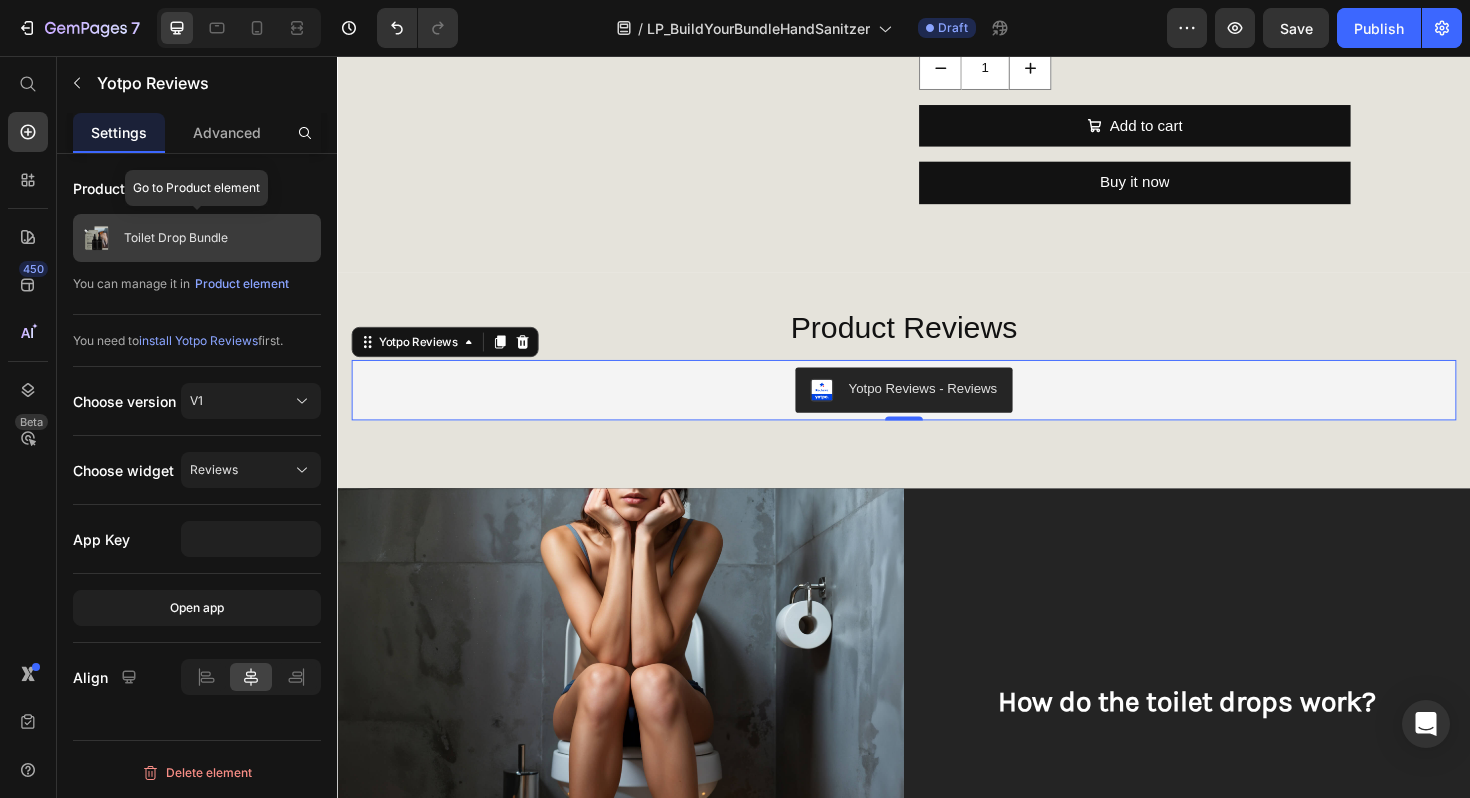 click on "Toilet Drop Bundle" at bounding box center (176, 238) 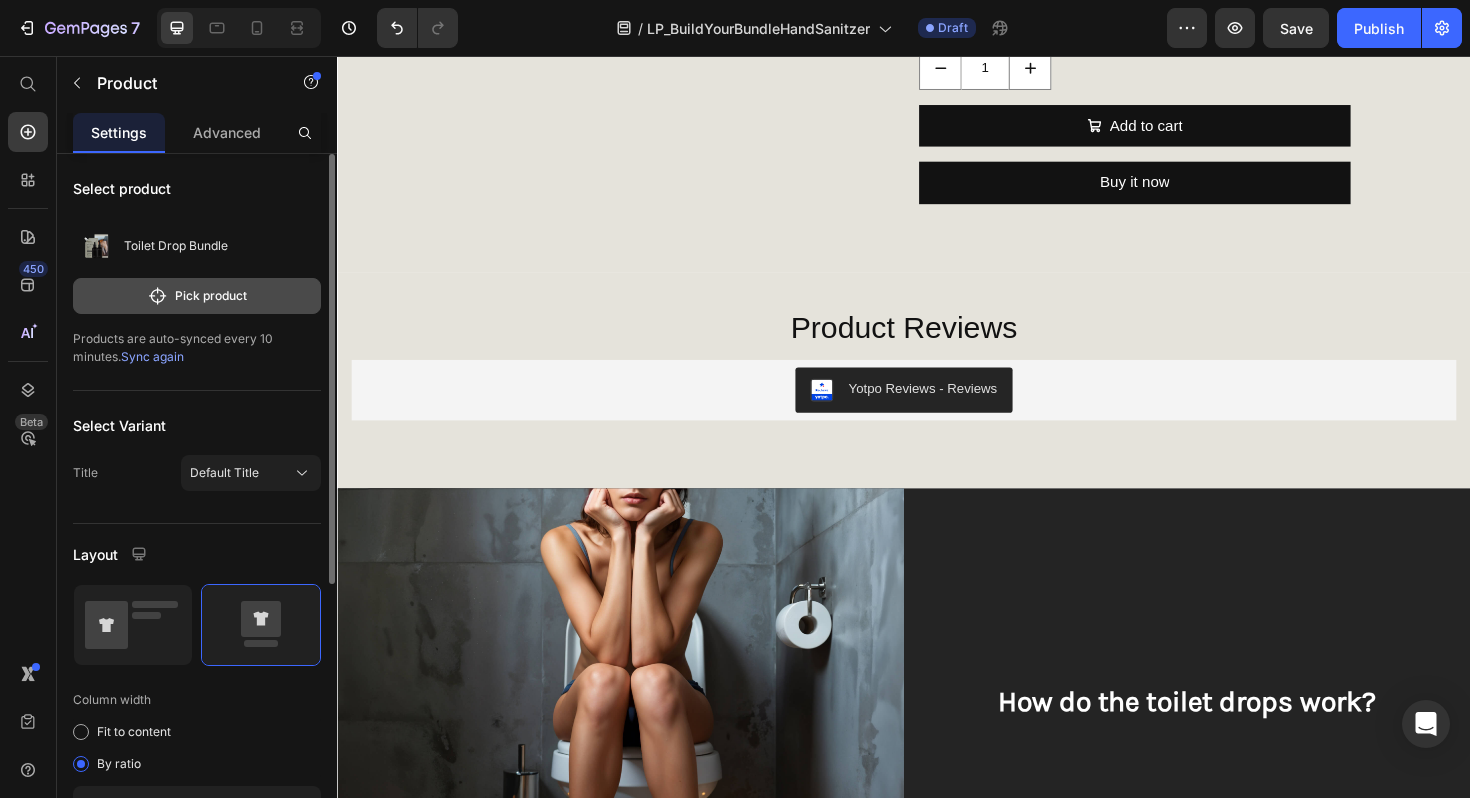 click on "Pick product" at bounding box center [197, 296] 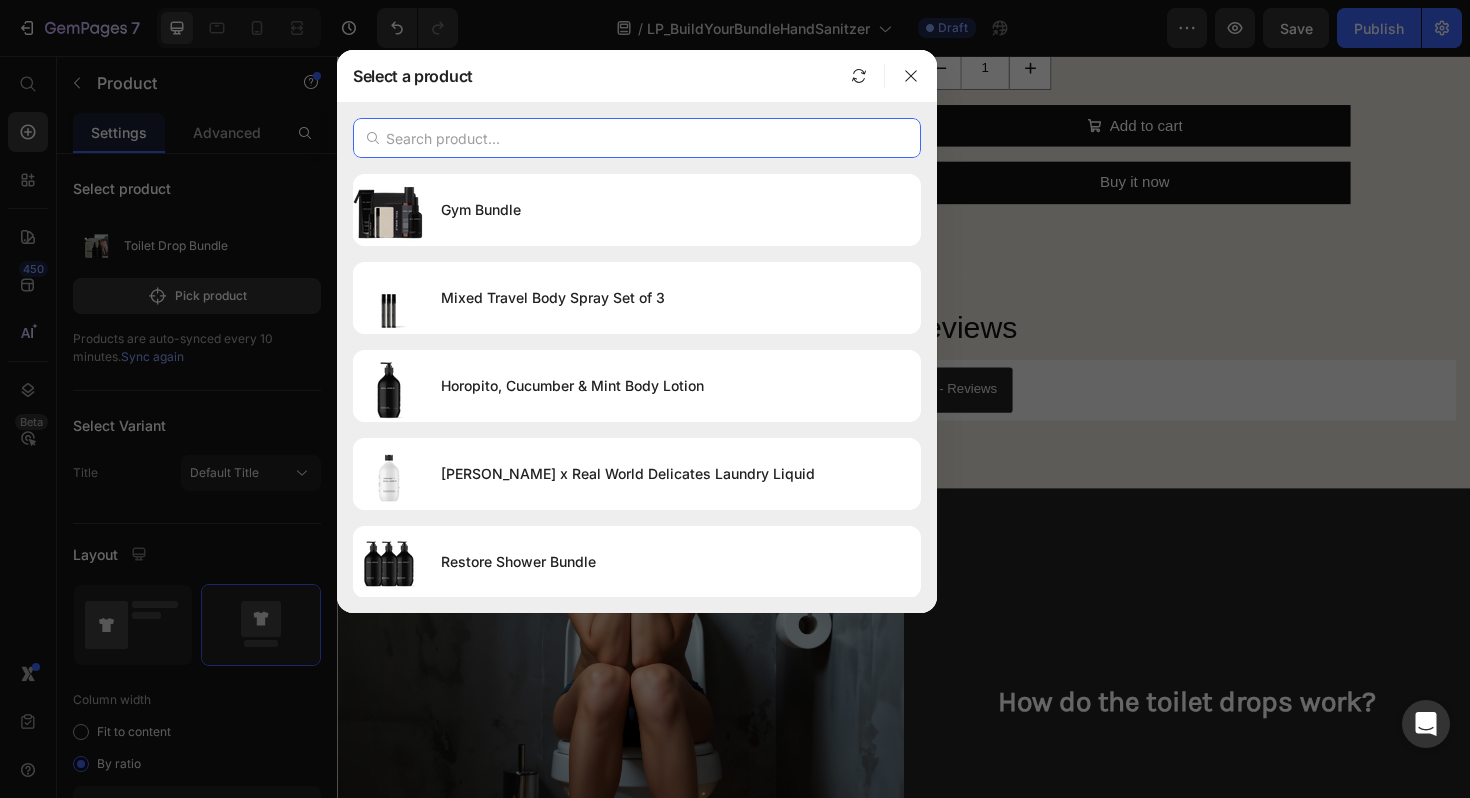 click at bounding box center [637, 138] 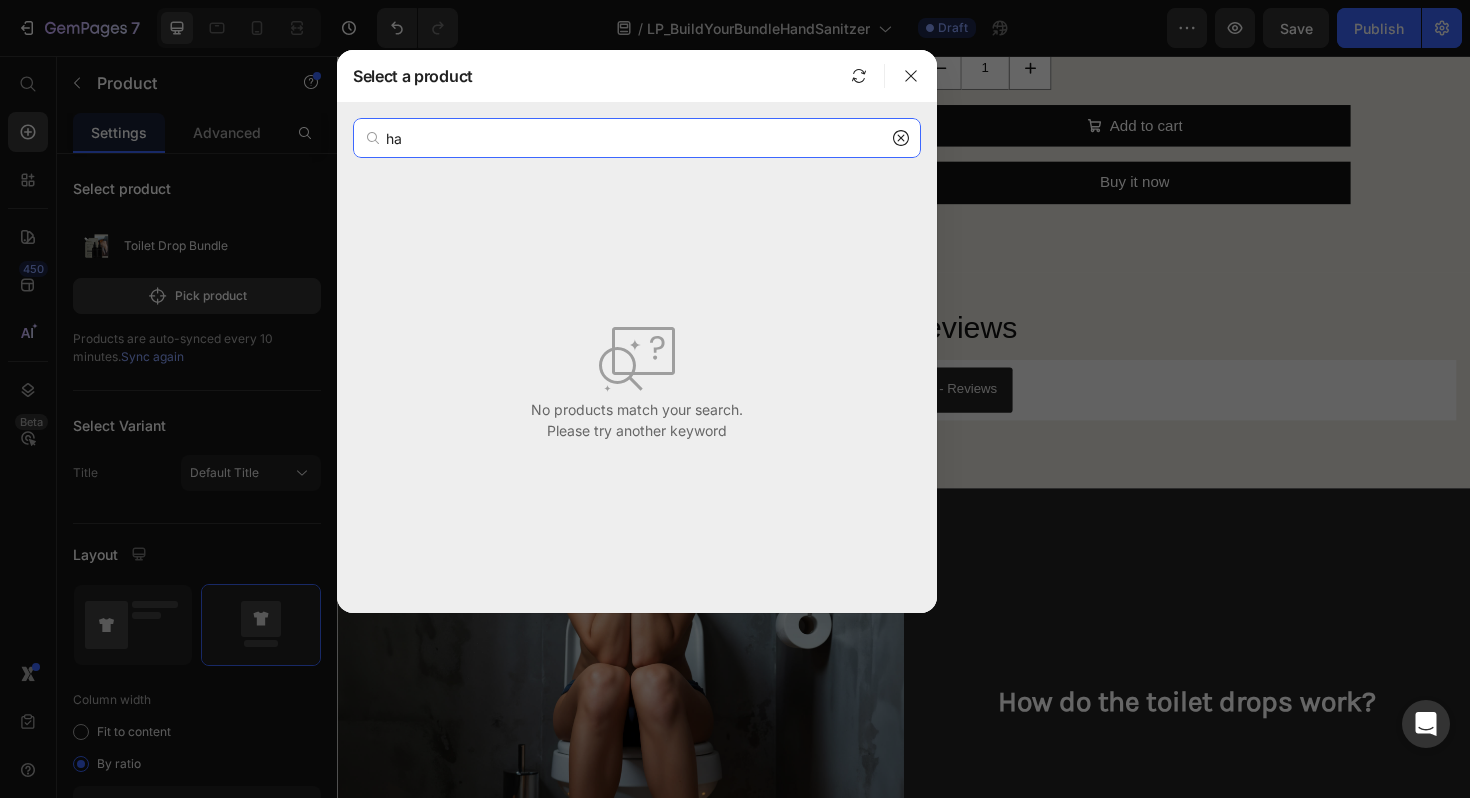type on "h" 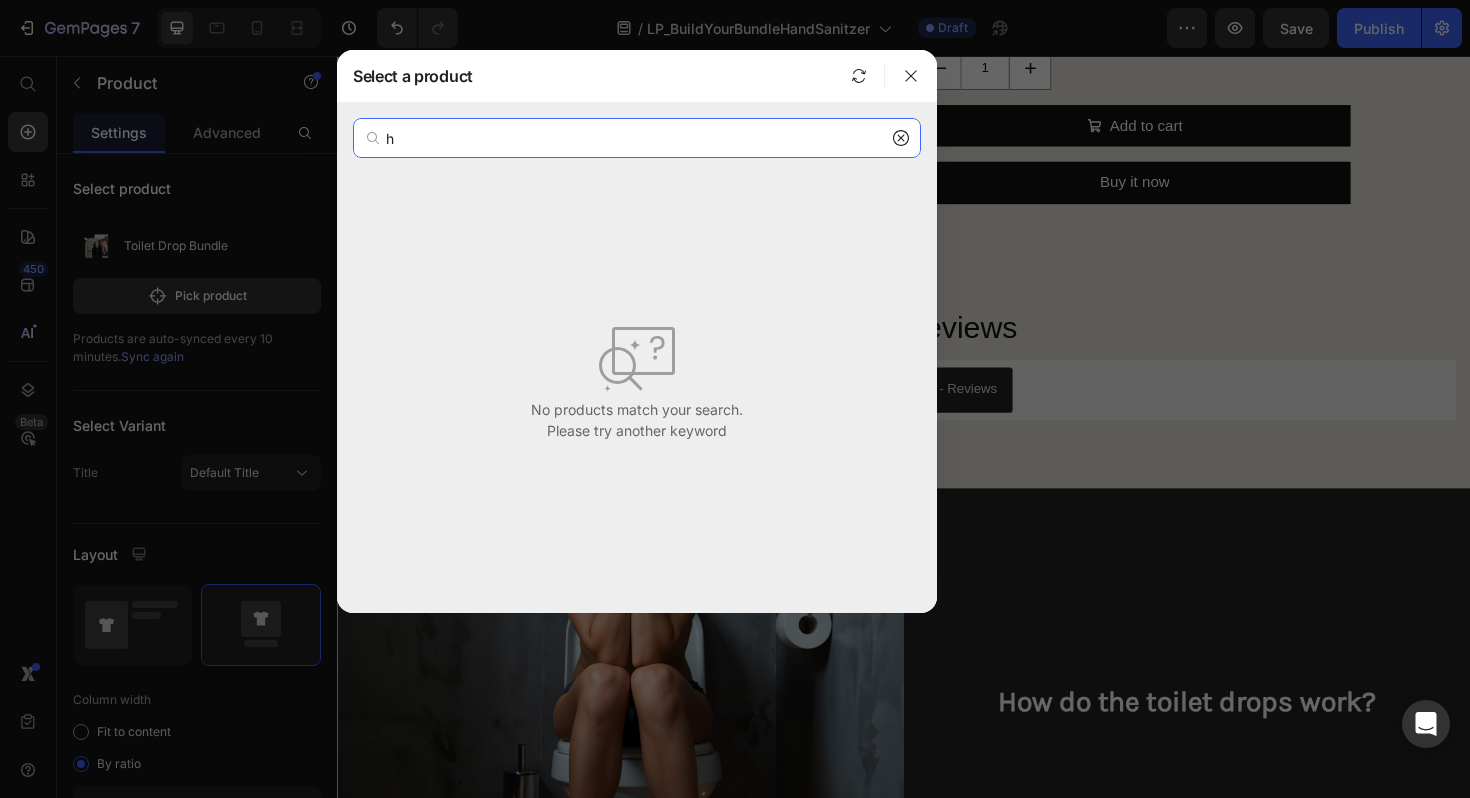 type 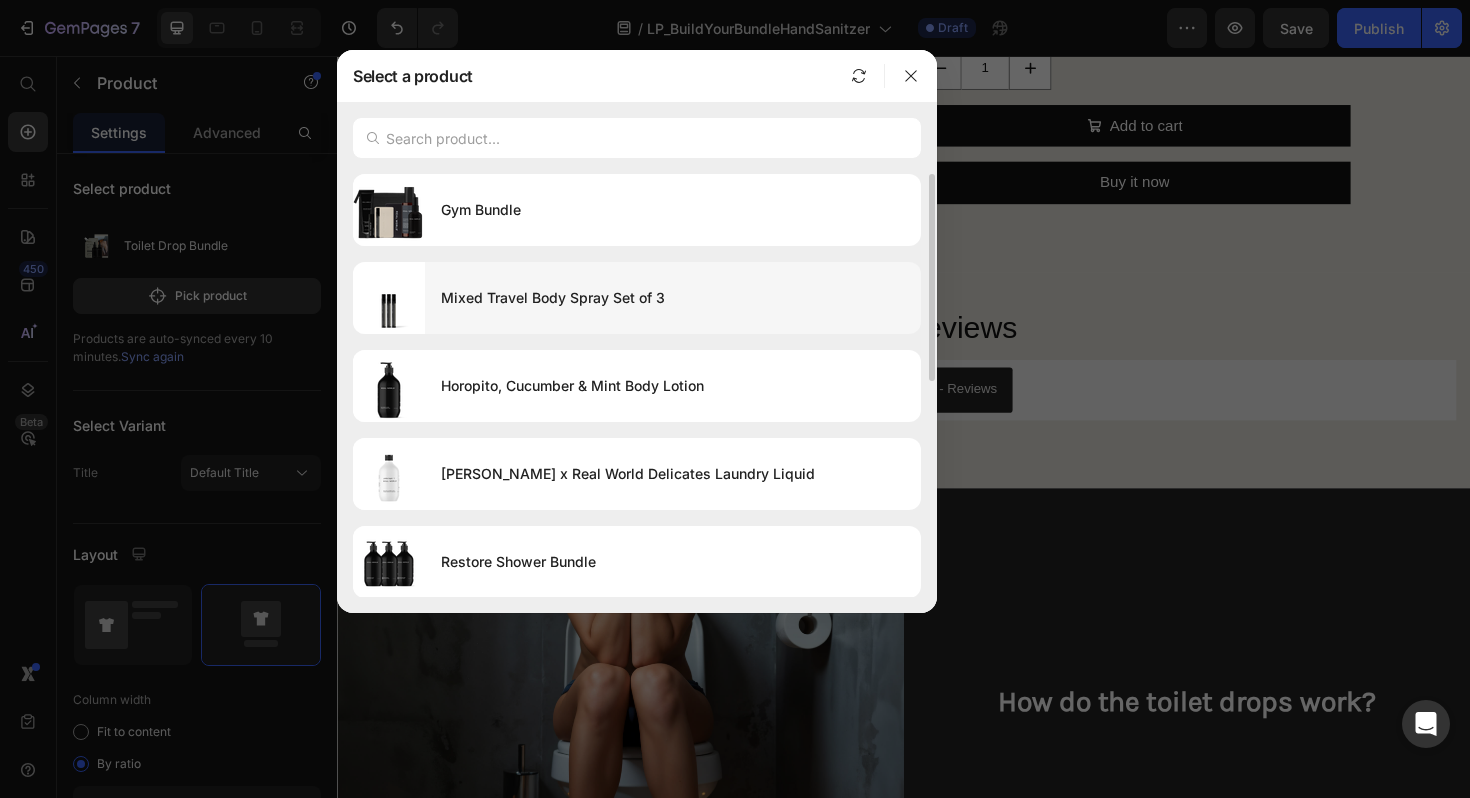 click on "Mixed Travel Body Spray Set of 3" at bounding box center [673, 298] 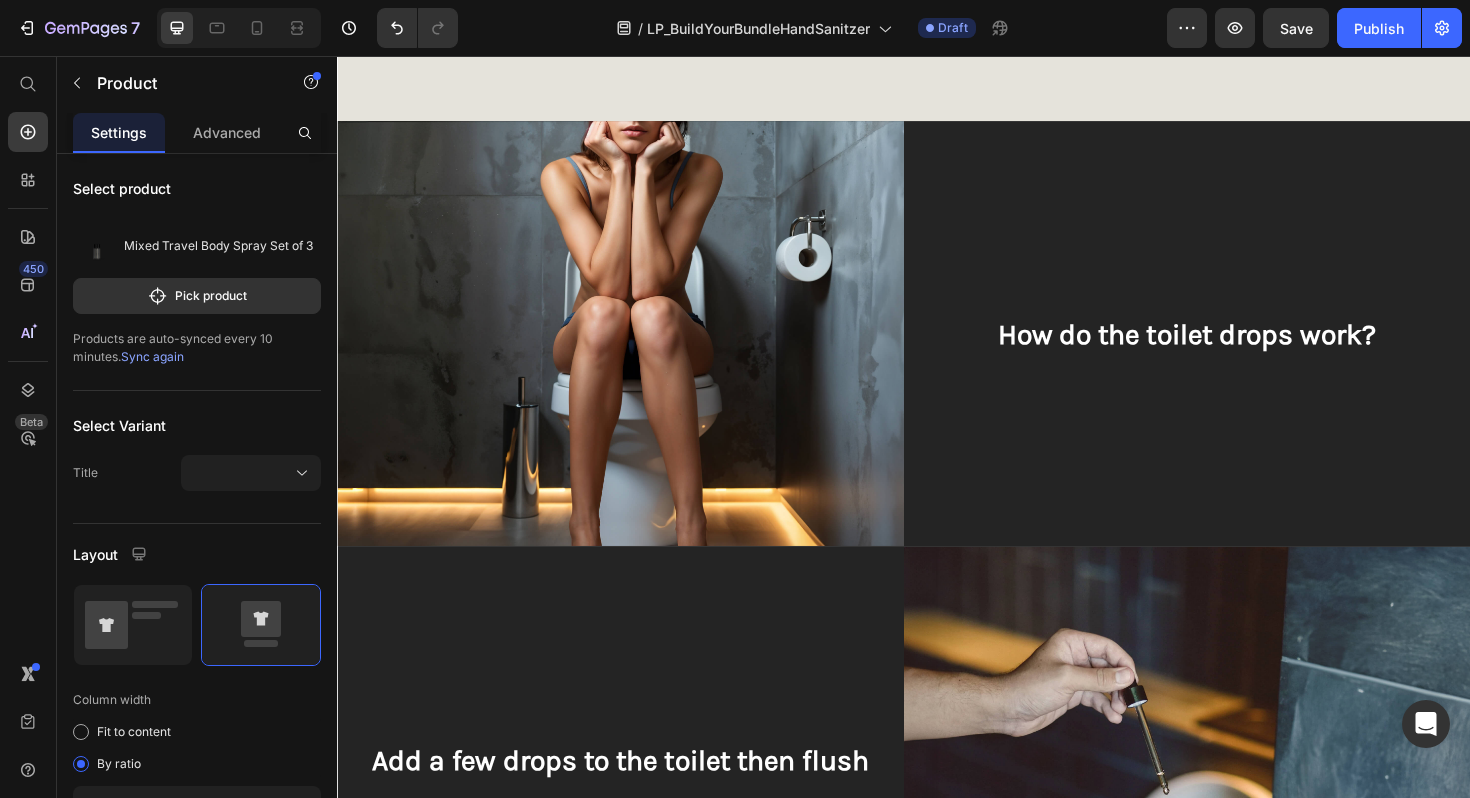 scroll, scrollTop: 1720, scrollLeft: 0, axis: vertical 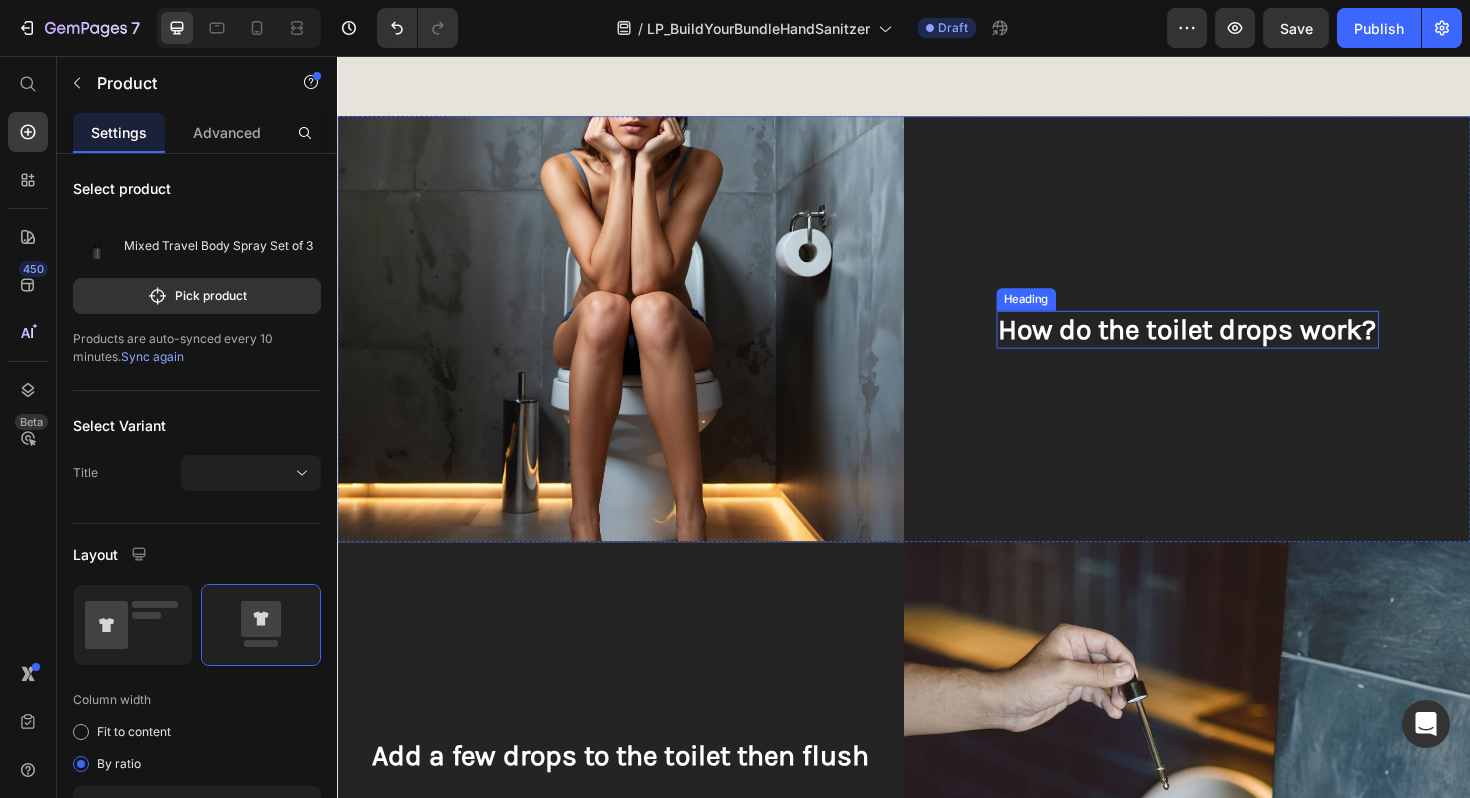 click on "How do the toilet drops work?" at bounding box center (1237, 346) 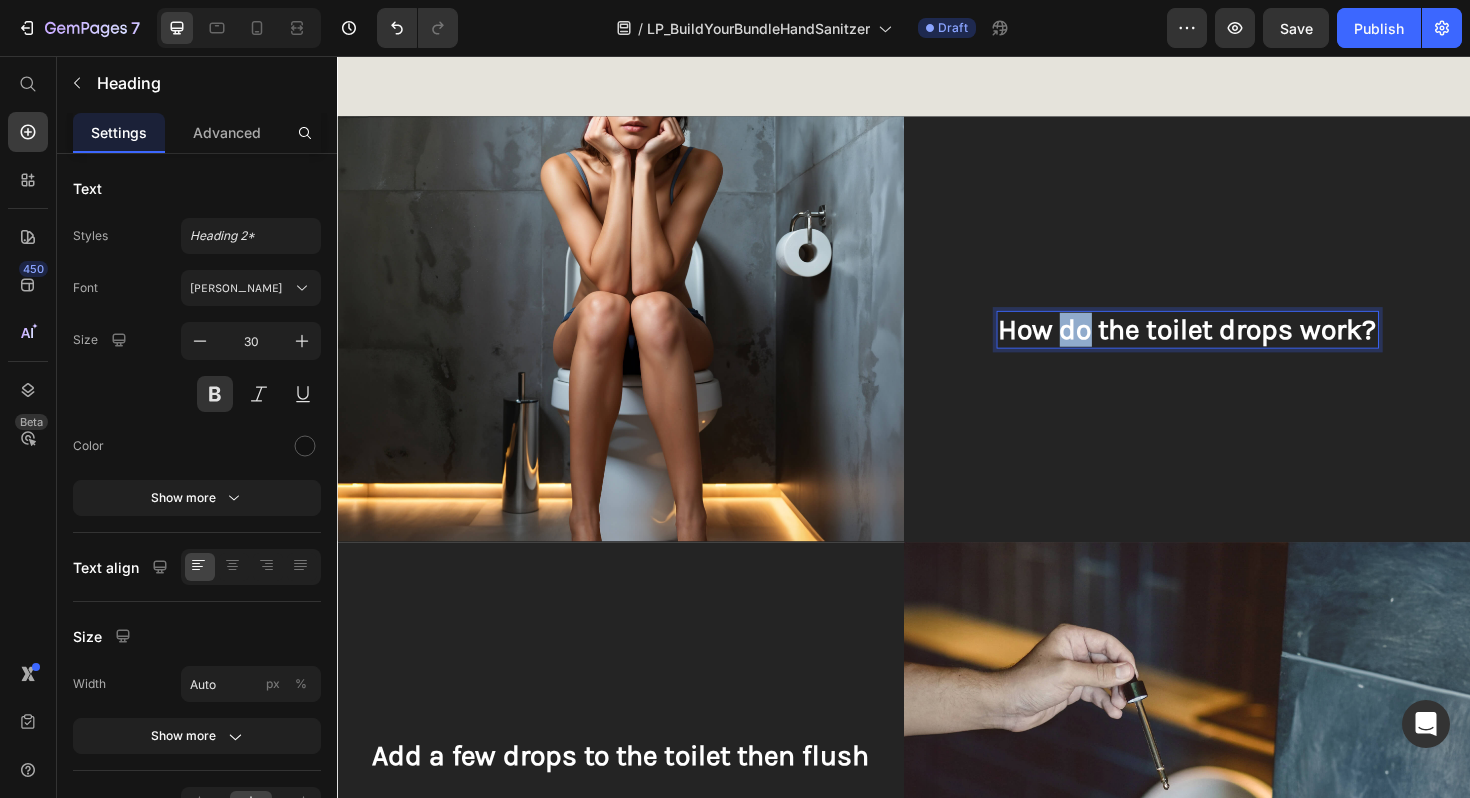 click on "How do the toilet drops work?" at bounding box center [1237, 346] 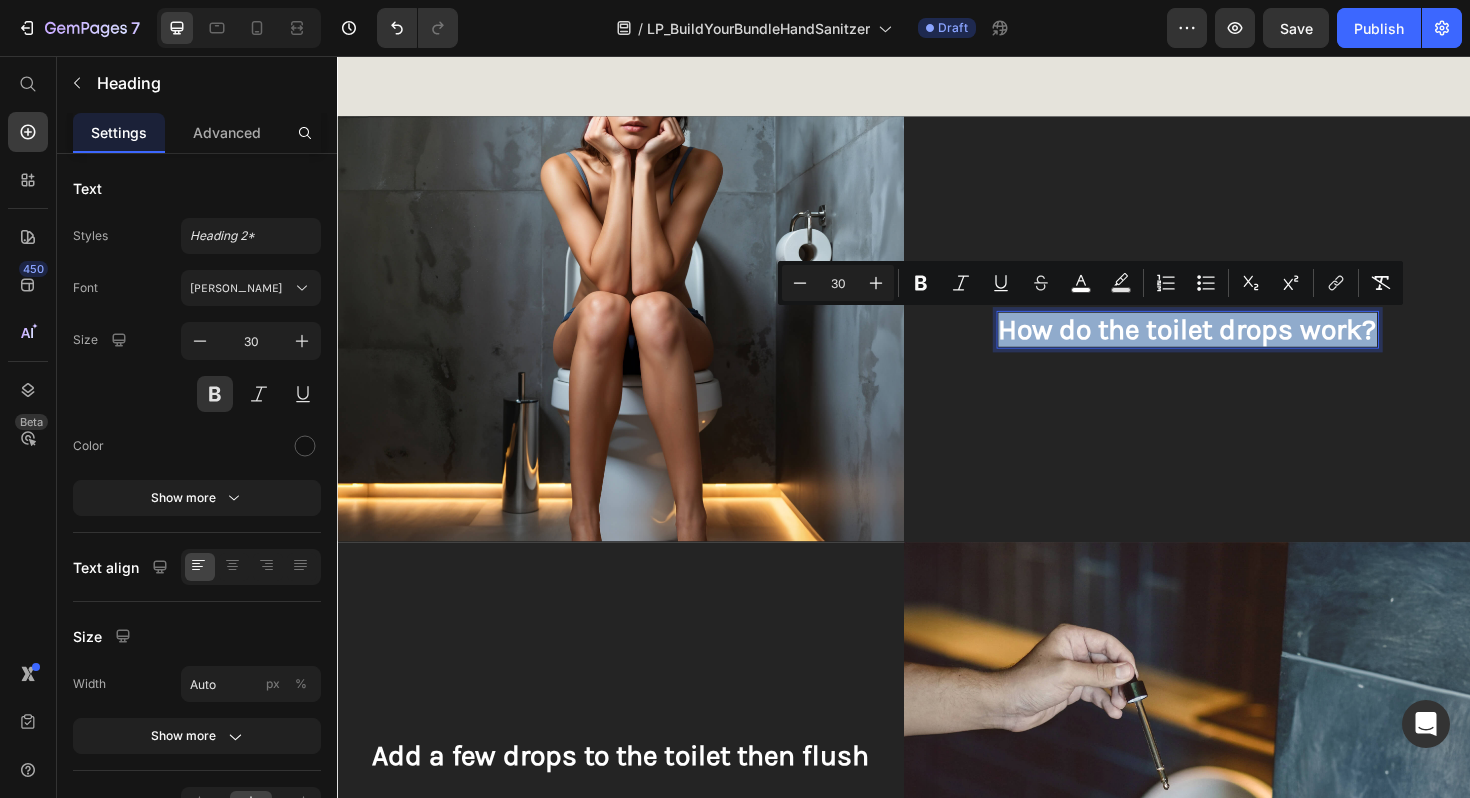 click on "How do the toilet drops work?" at bounding box center [1237, 346] 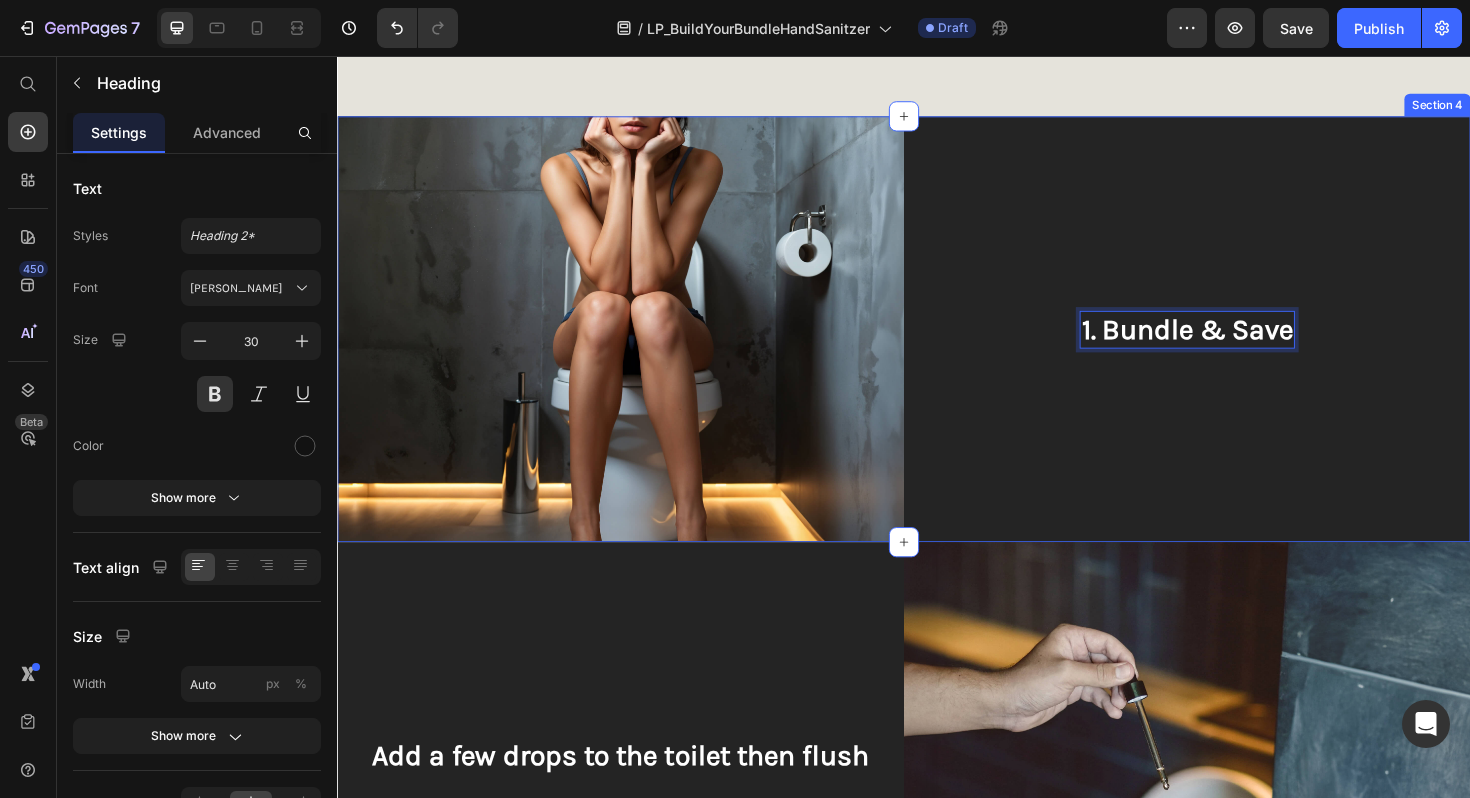 click on "1. Bundle & Save Heading   205.531" at bounding box center [1237, 345] 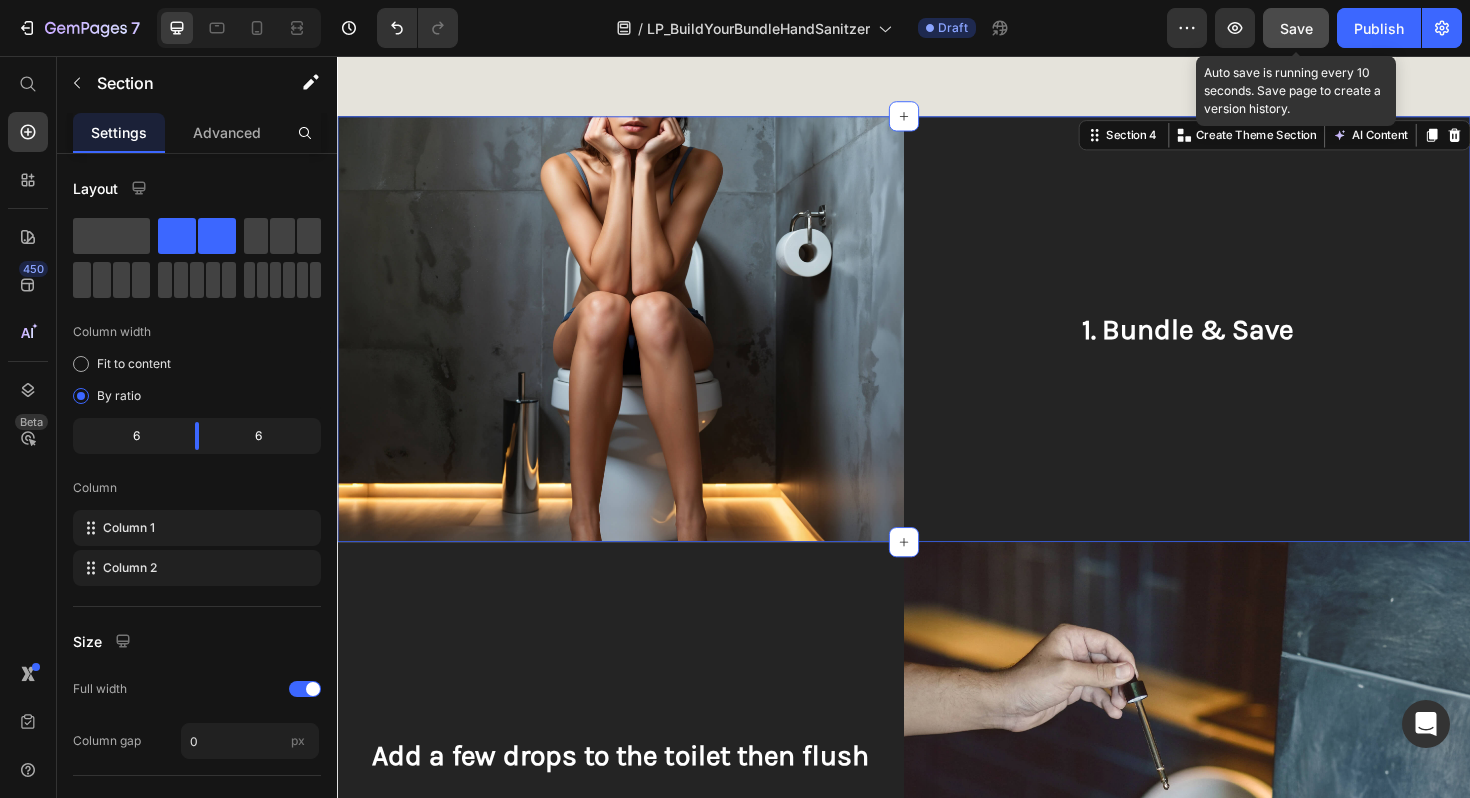 click on "Save" at bounding box center (1296, 28) 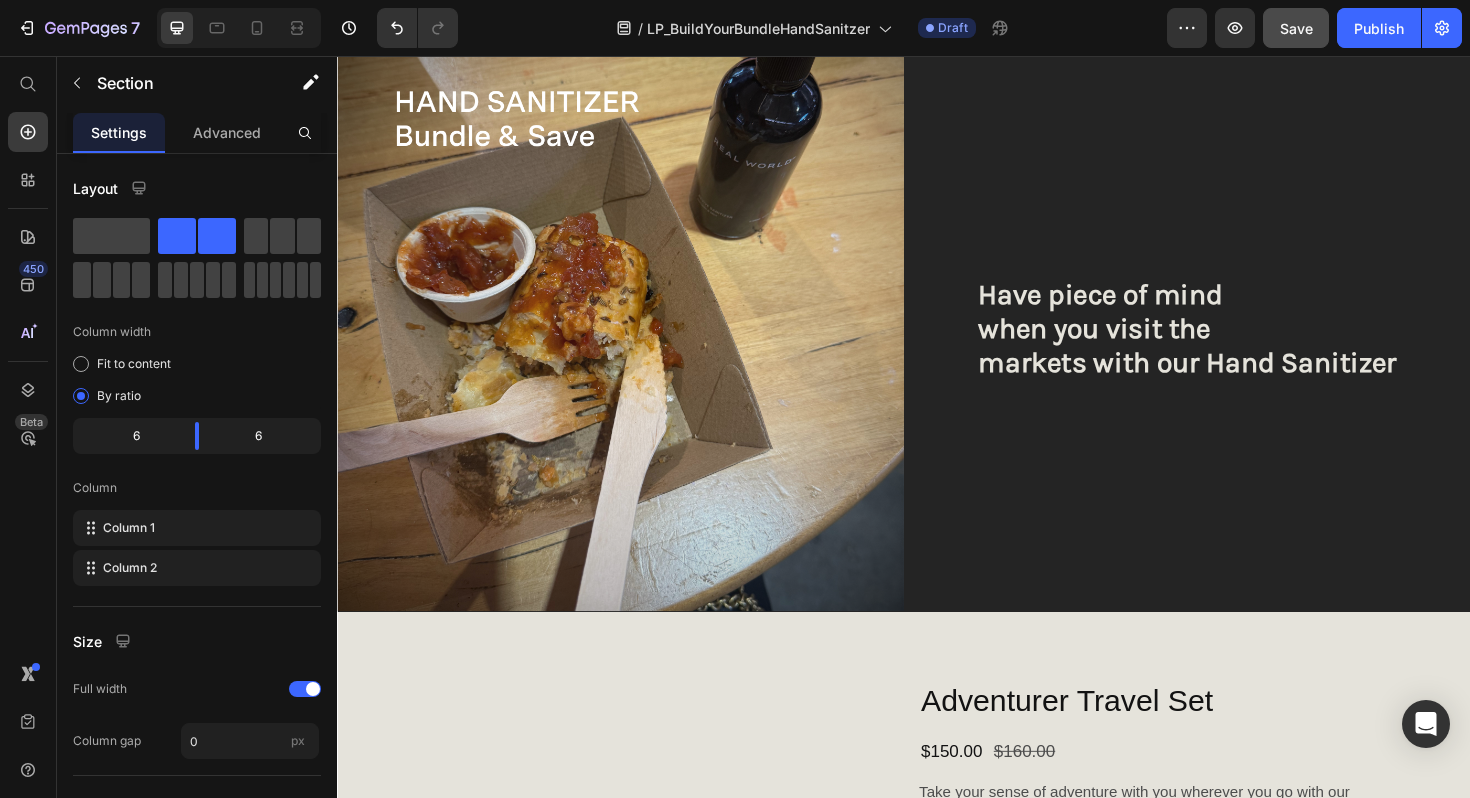 scroll, scrollTop: 0, scrollLeft: 0, axis: both 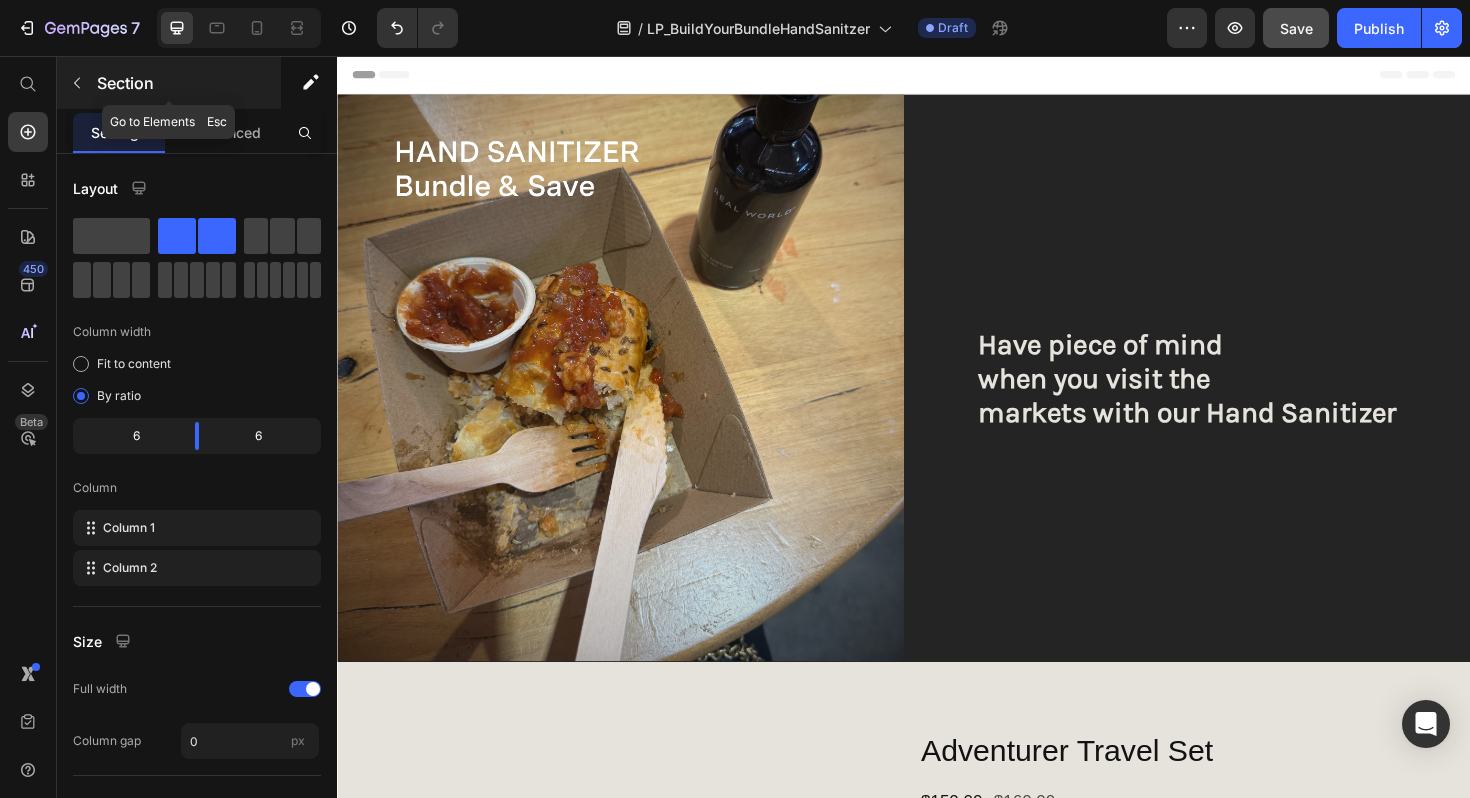 click 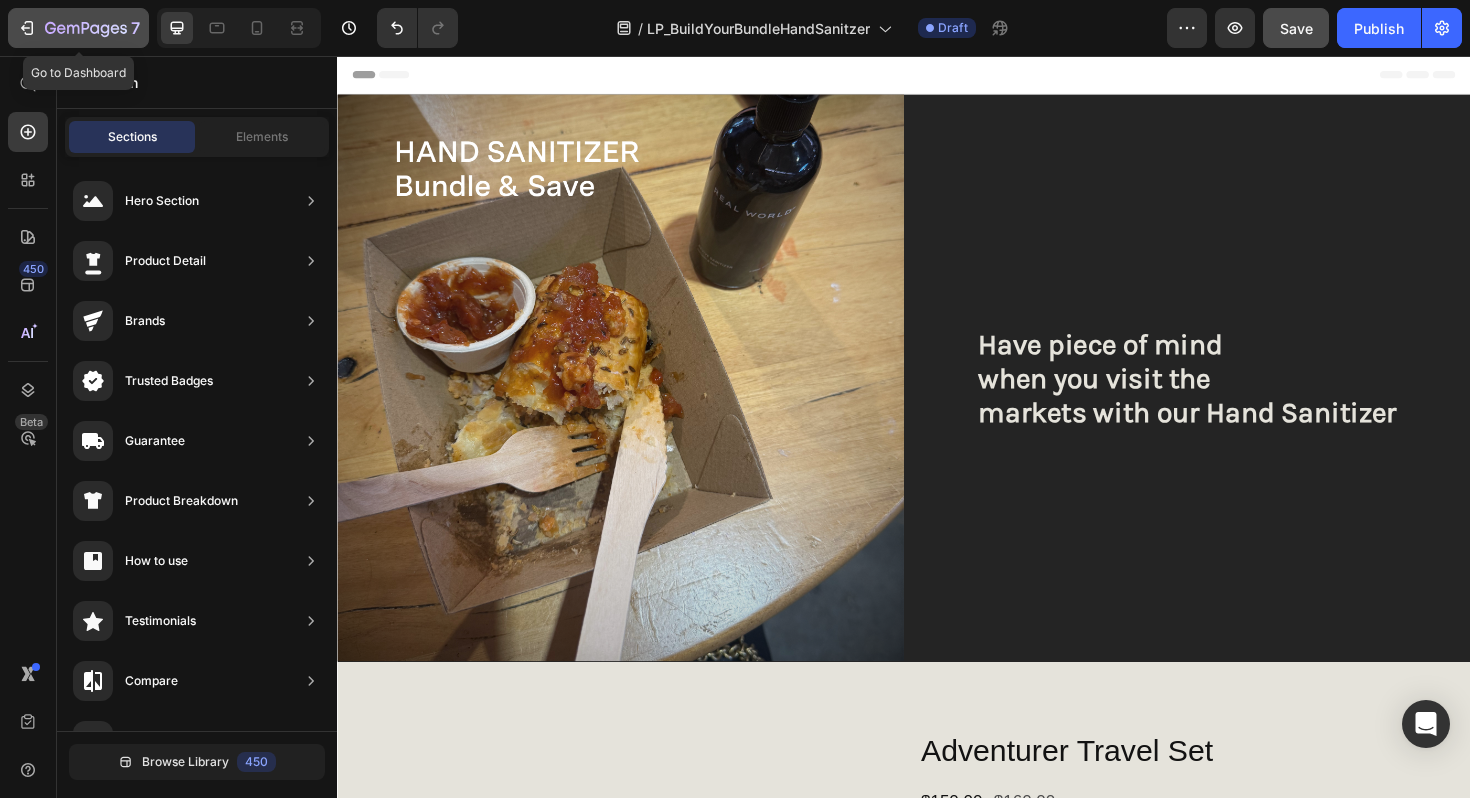 click on "7" at bounding box center [135, 28] 